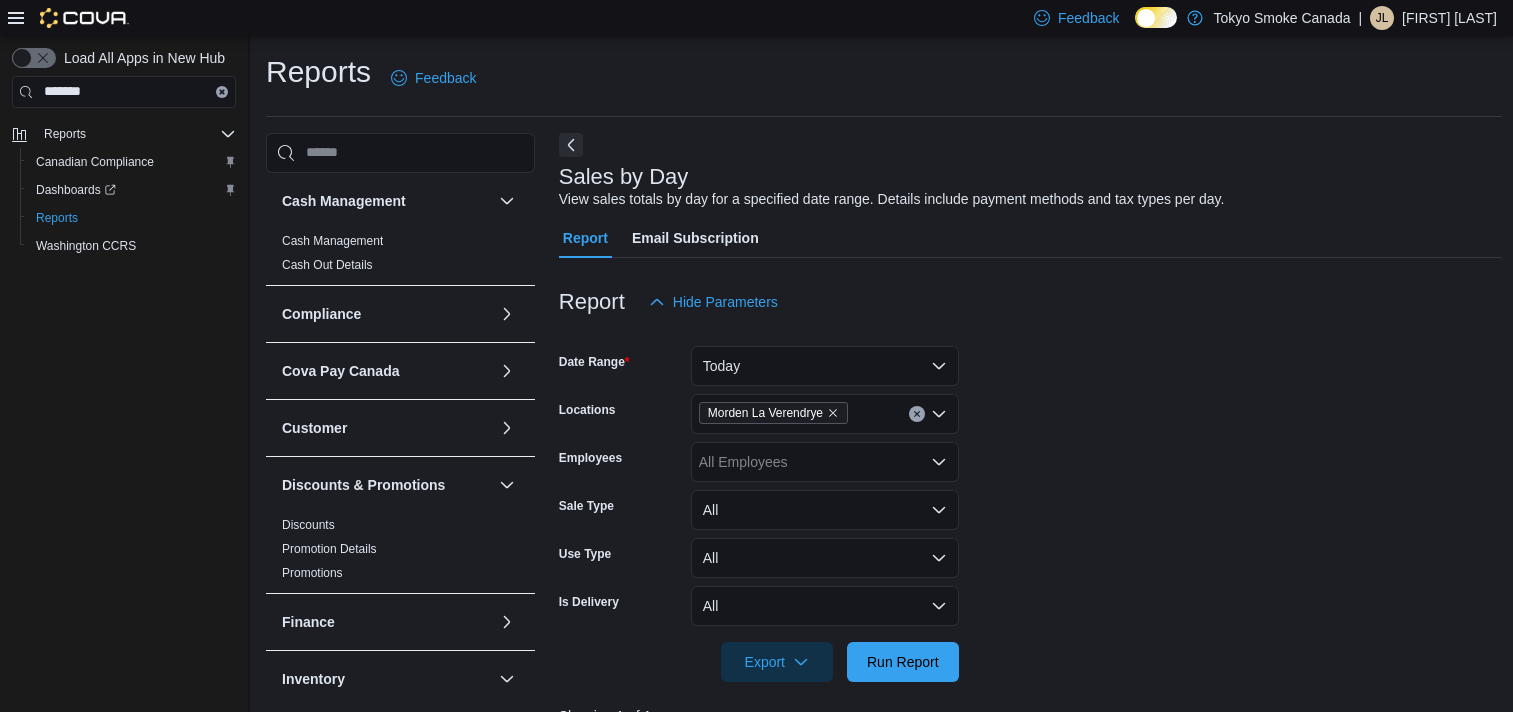 scroll, scrollTop: 0, scrollLeft: 0, axis: both 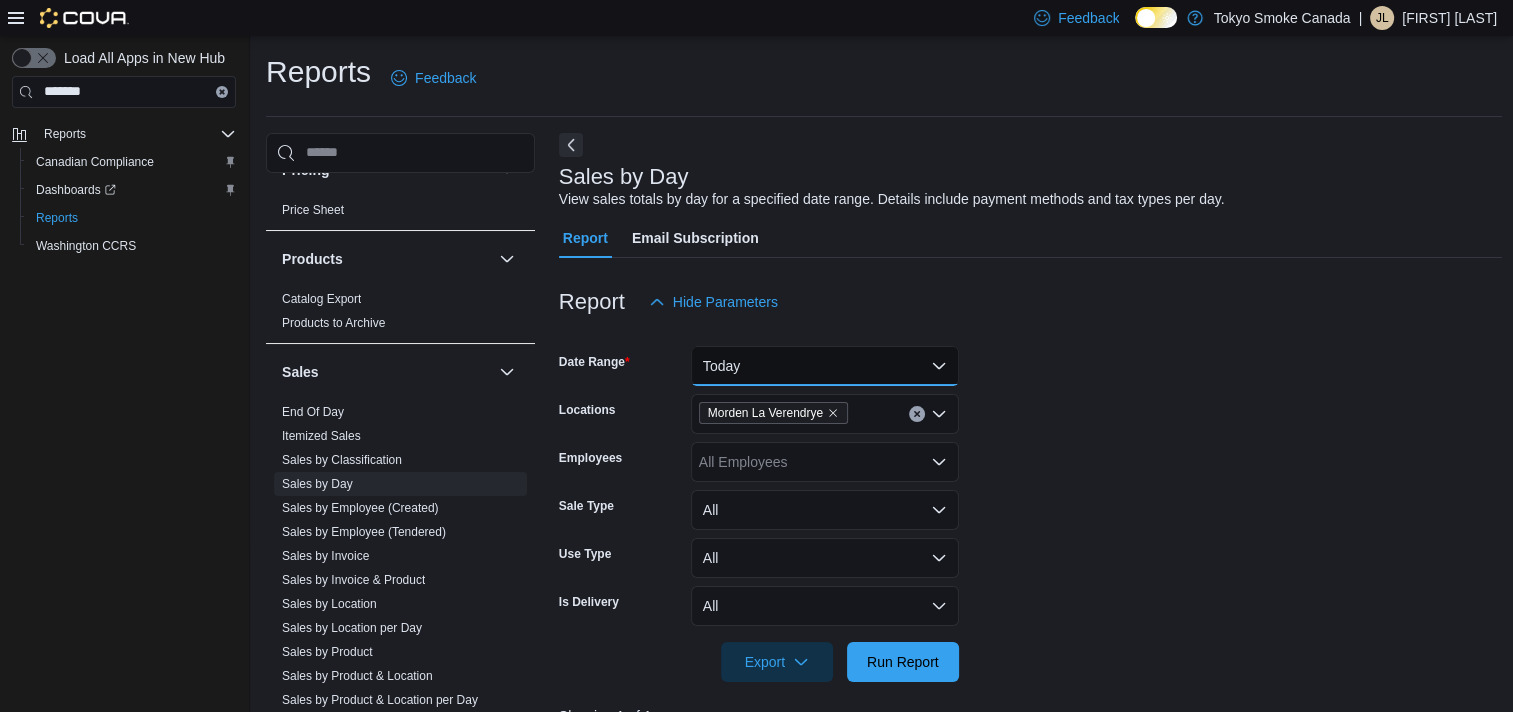 click on "Today" at bounding box center (825, 366) 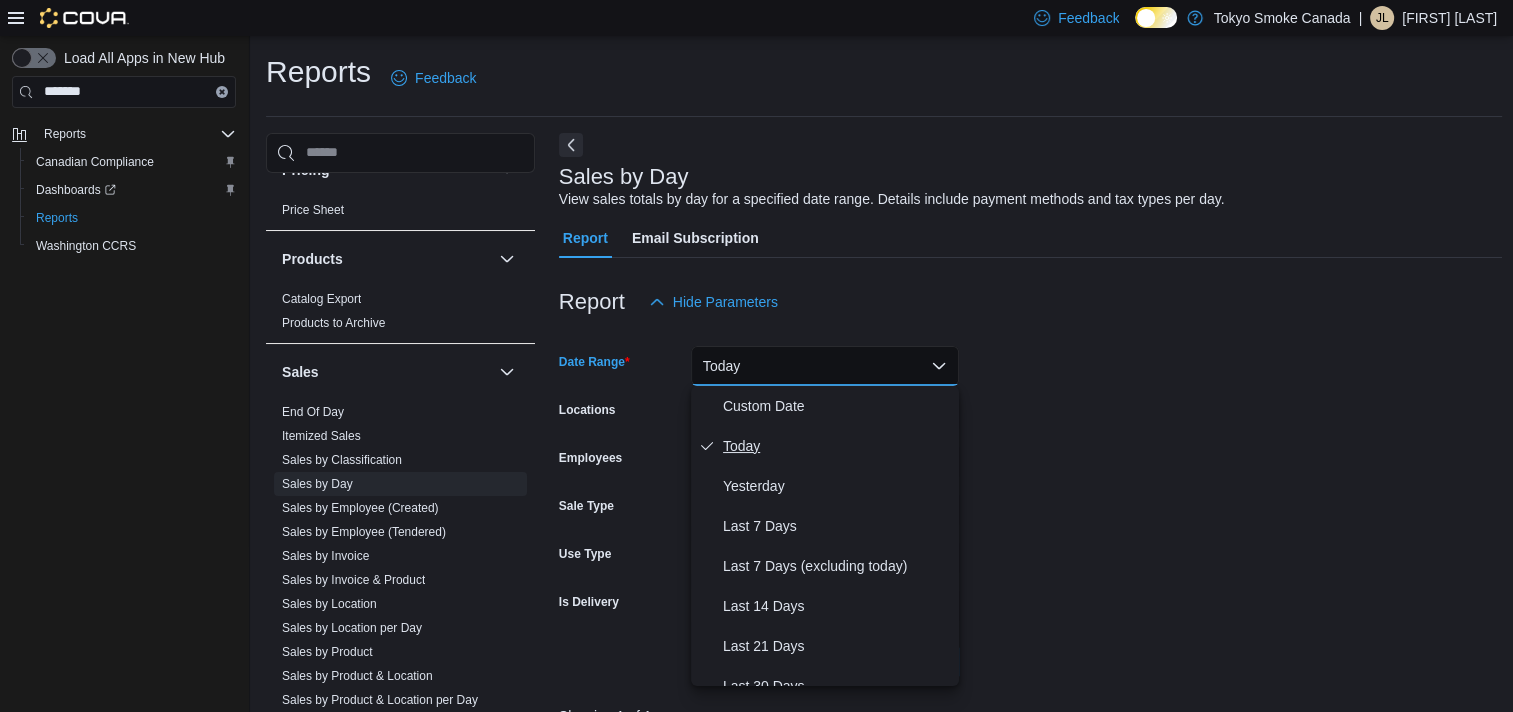 click on "Today" at bounding box center [837, 446] 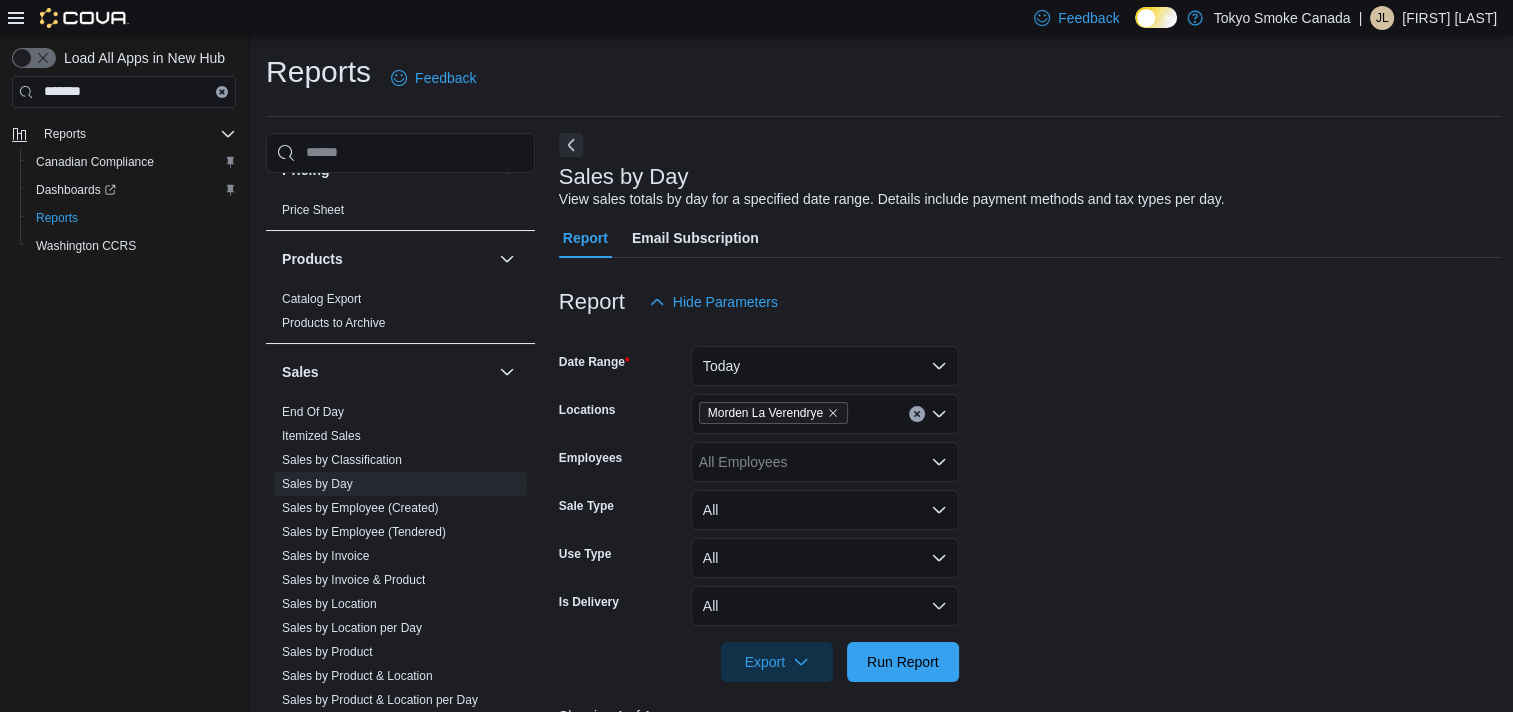 click on "Morden La Verendrye" at bounding box center [825, 414] 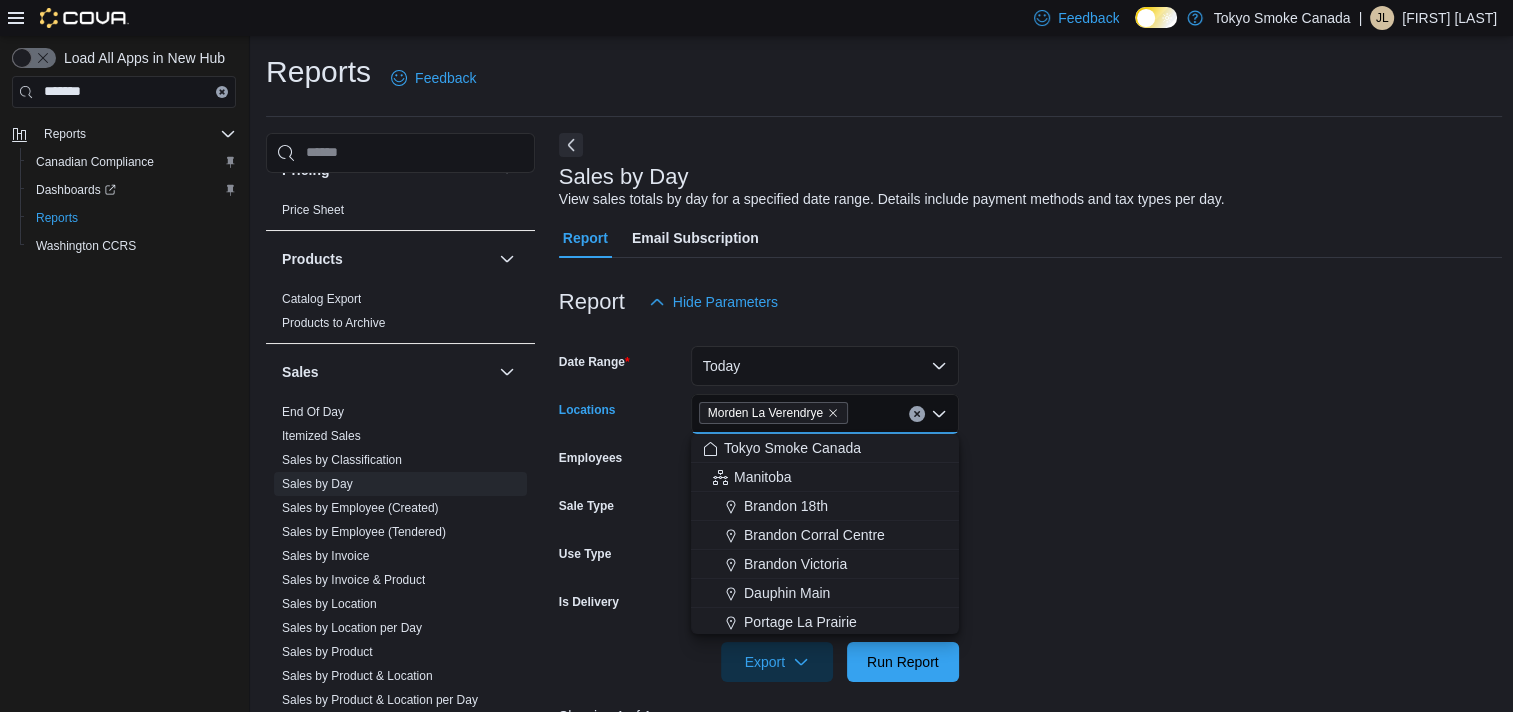 click at bounding box center [1031, 694] 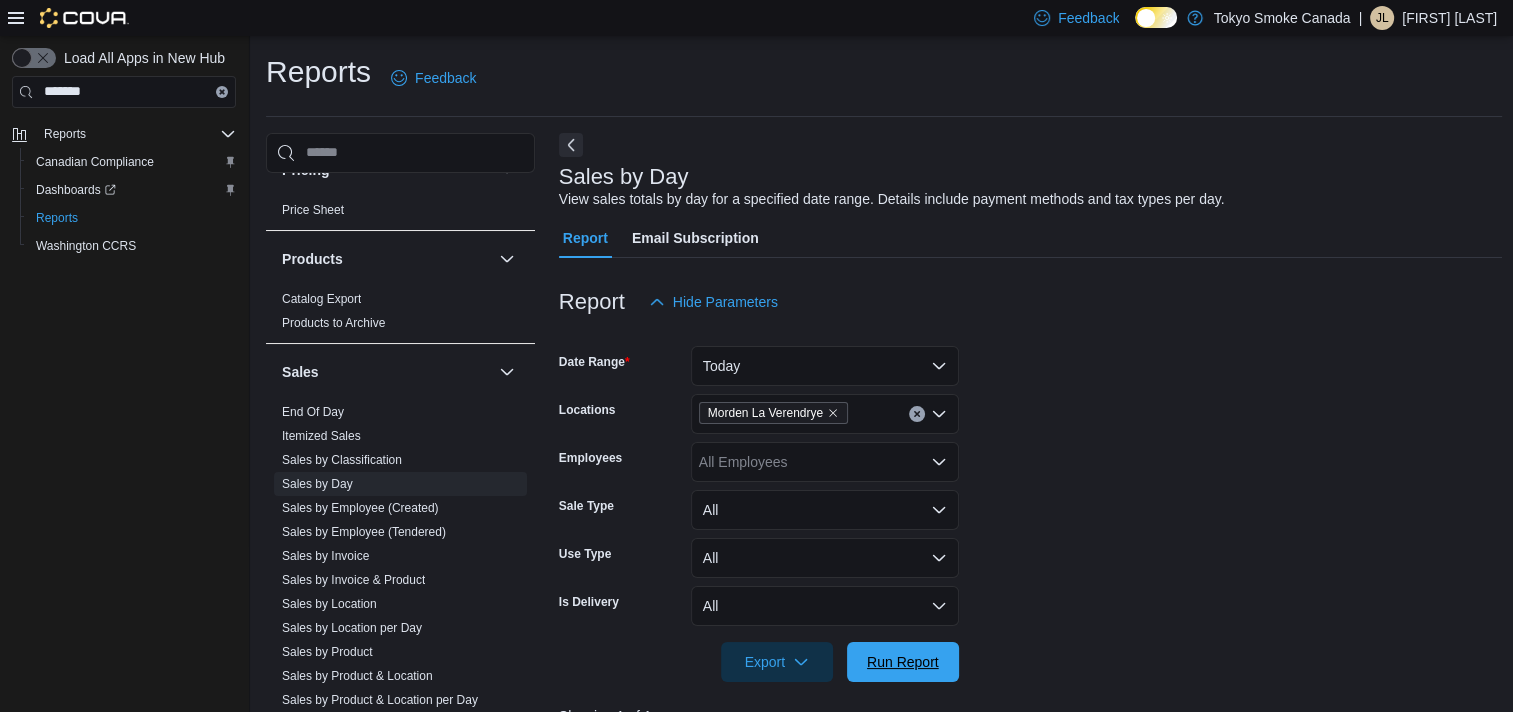 click on "Run Report" at bounding box center [903, 662] 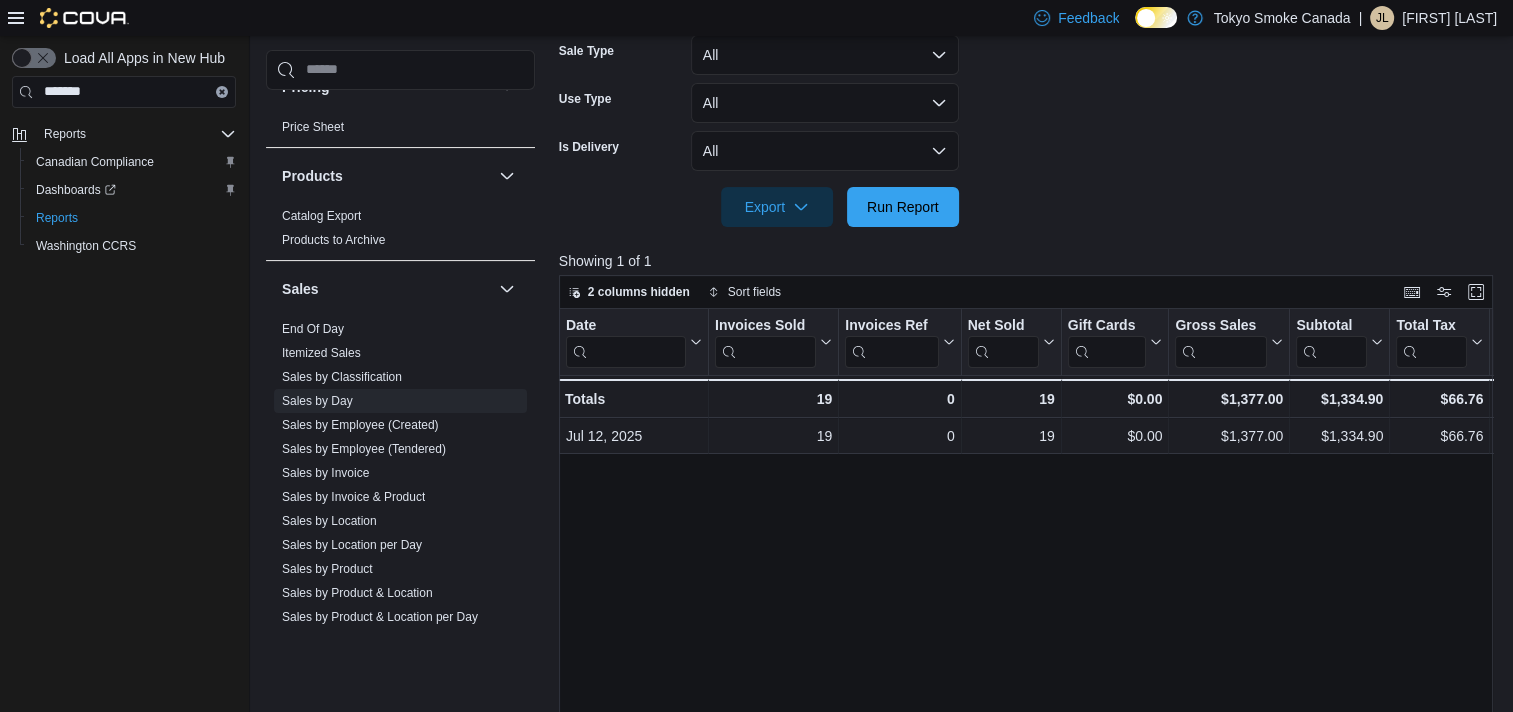 scroll, scrollTop: 500, scrollLeft: 0, axis: vertical 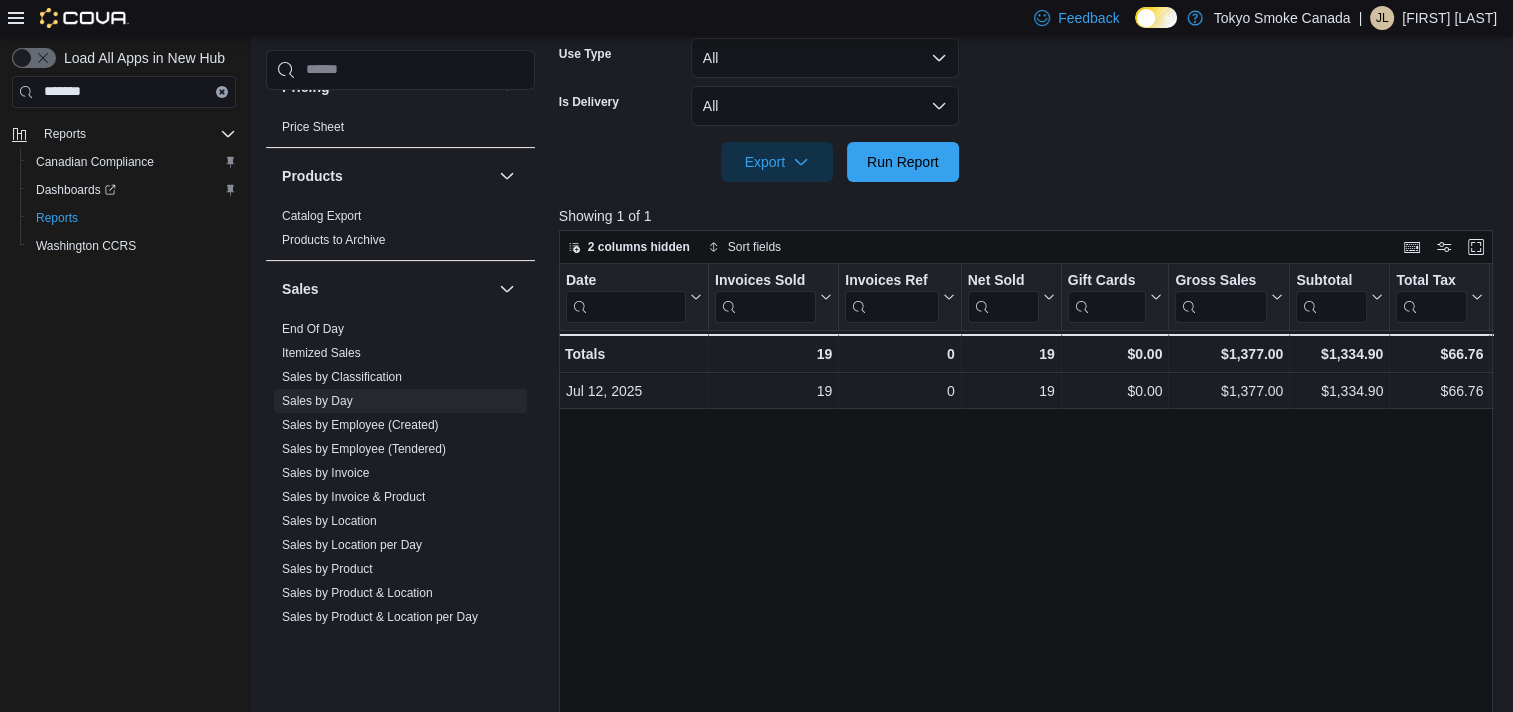 click on "Date Click to view column header actions Invoices Sold Click to view column header actions Invoices Ref Click to view column header actions Net Sold Click to view column header actions Gift Cards Click to view column header actions Gross Sales Click to view column header actions Subtotal Click to view column header actions Total Tax Click to view column header actions Total Invoiced Click to view column header actions Total Cost Click to view column header actions Gross Profit Click to view column header actions Gross Margin Click to view column header actions Total Discount Click to view column header actions Items Per Transaction Click to view column header actions Qty Per Transaction Click to view column header actions Transaction Average Click to view column header actions Cash Click to view column header actions Debit Click to view column header actions GST Click to view column header actions Tips Click to view column header actions Jul 12, 2025 -  Date, column 1, row 1 19 -  0 -  19 -  $0.00 -  -  -  -" at bounding box center [1031, 532] 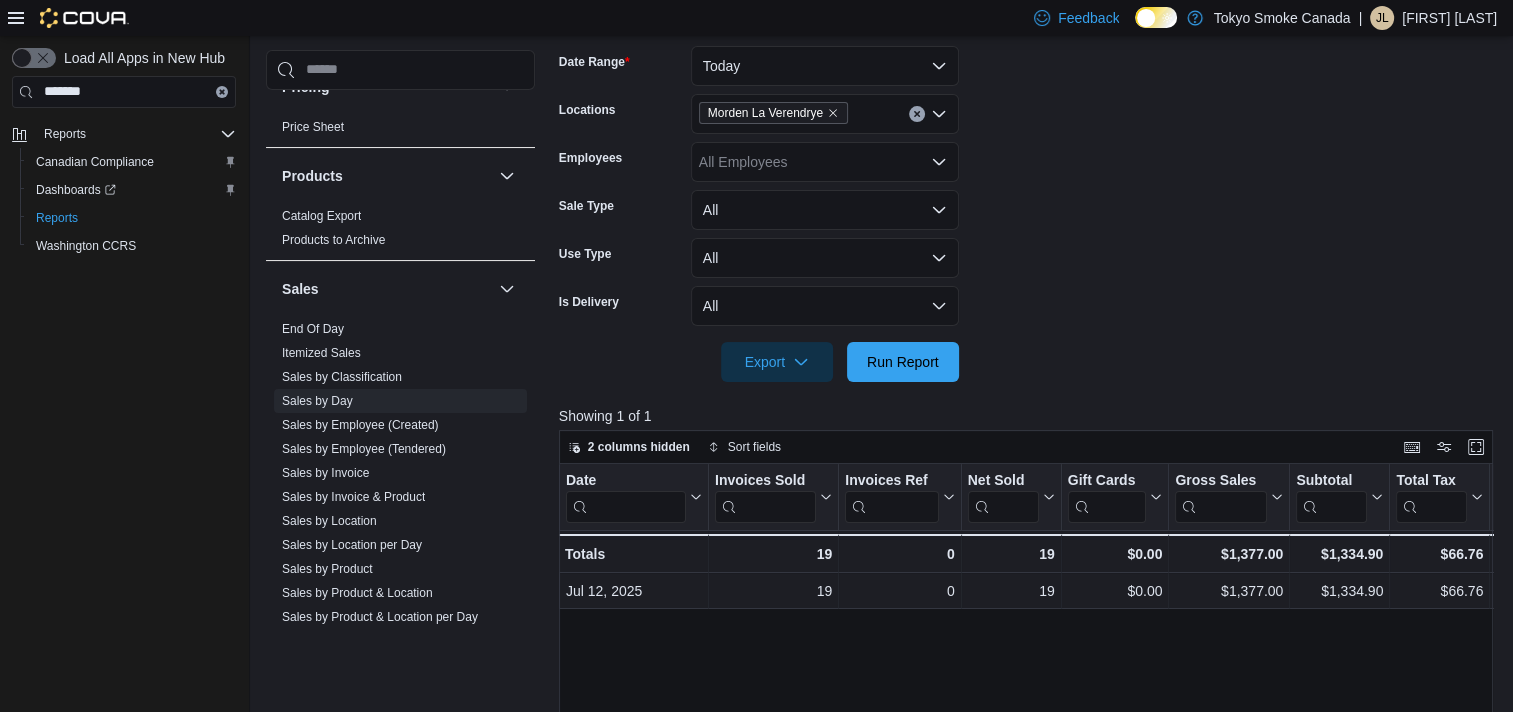 scroll, scrollTop: 200, scrollLeft: 0, axis: vertical 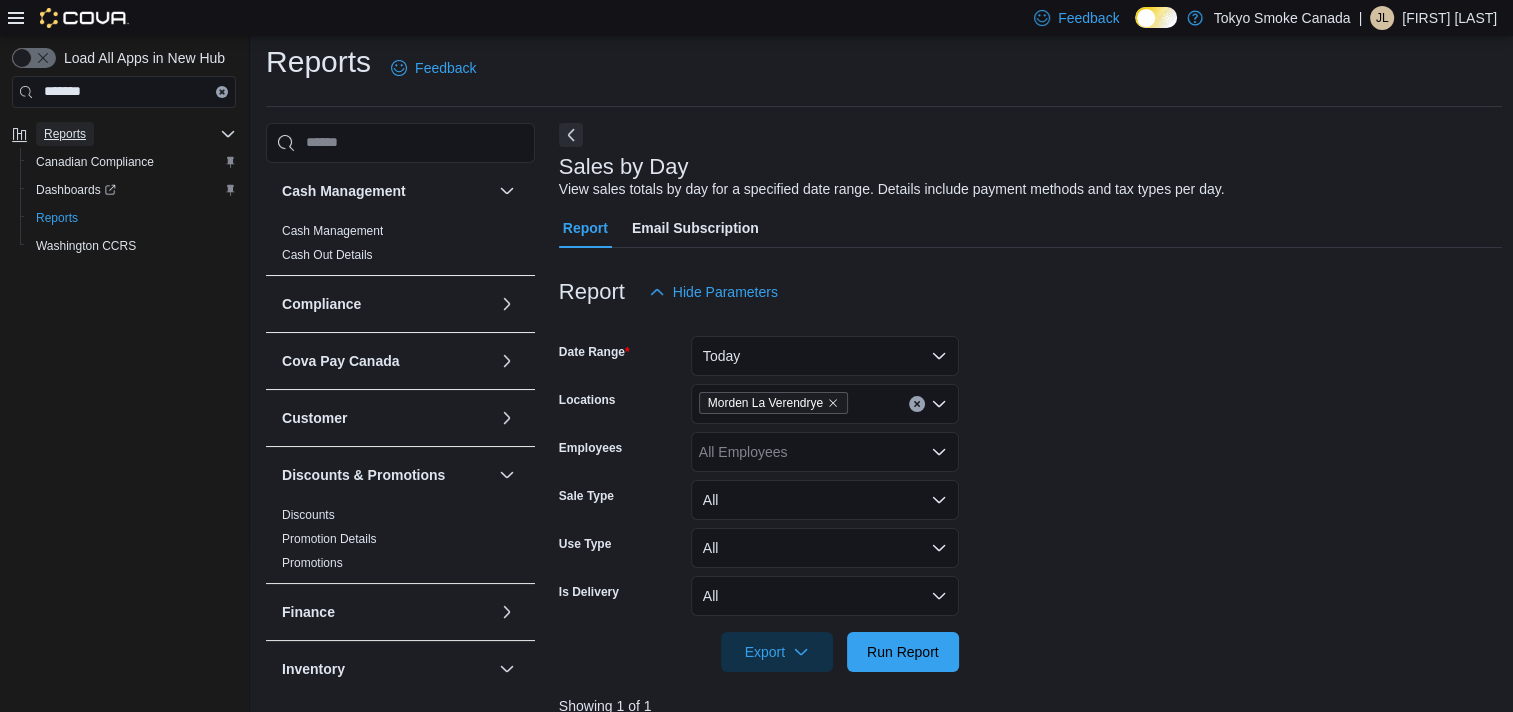 click on "Reports" at bounding box center (65, 134) 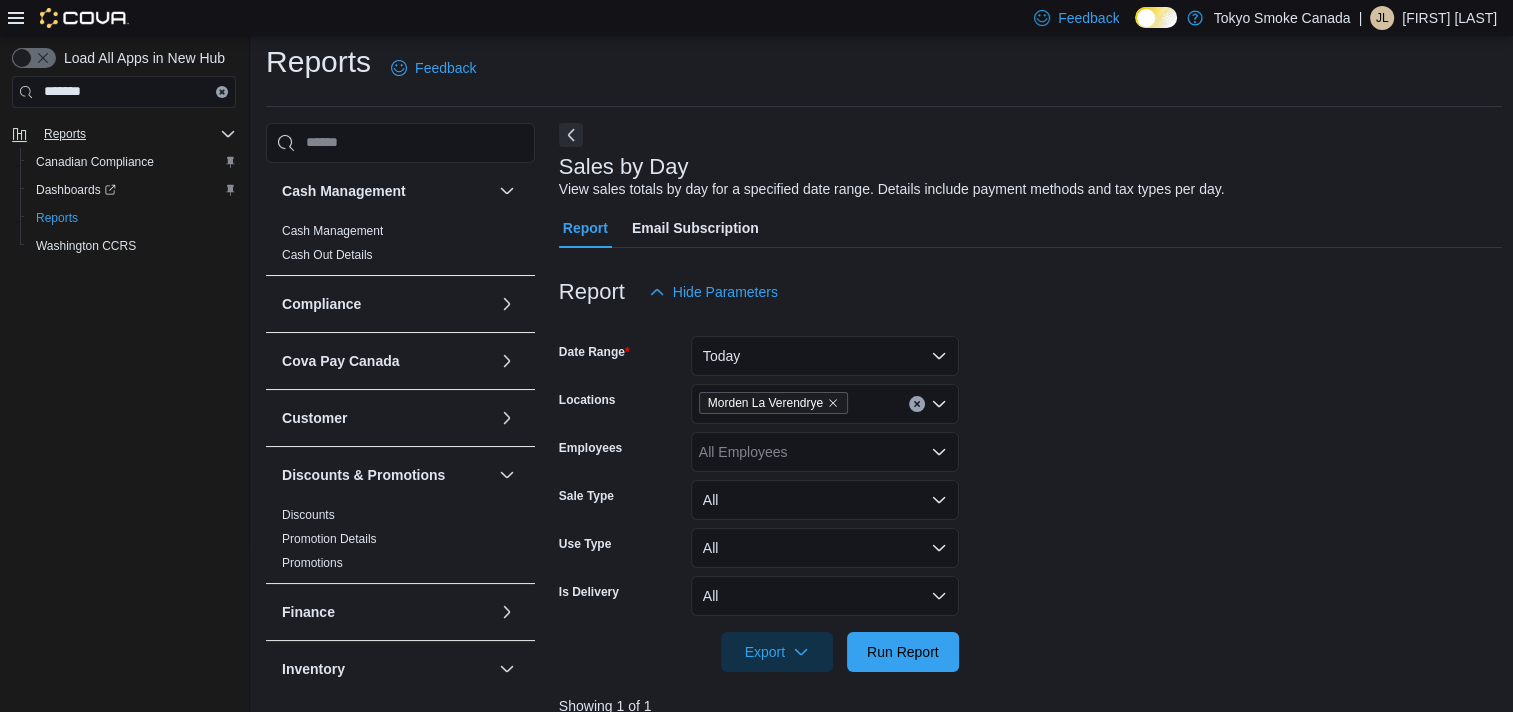 click at bounding box center [84, 18] 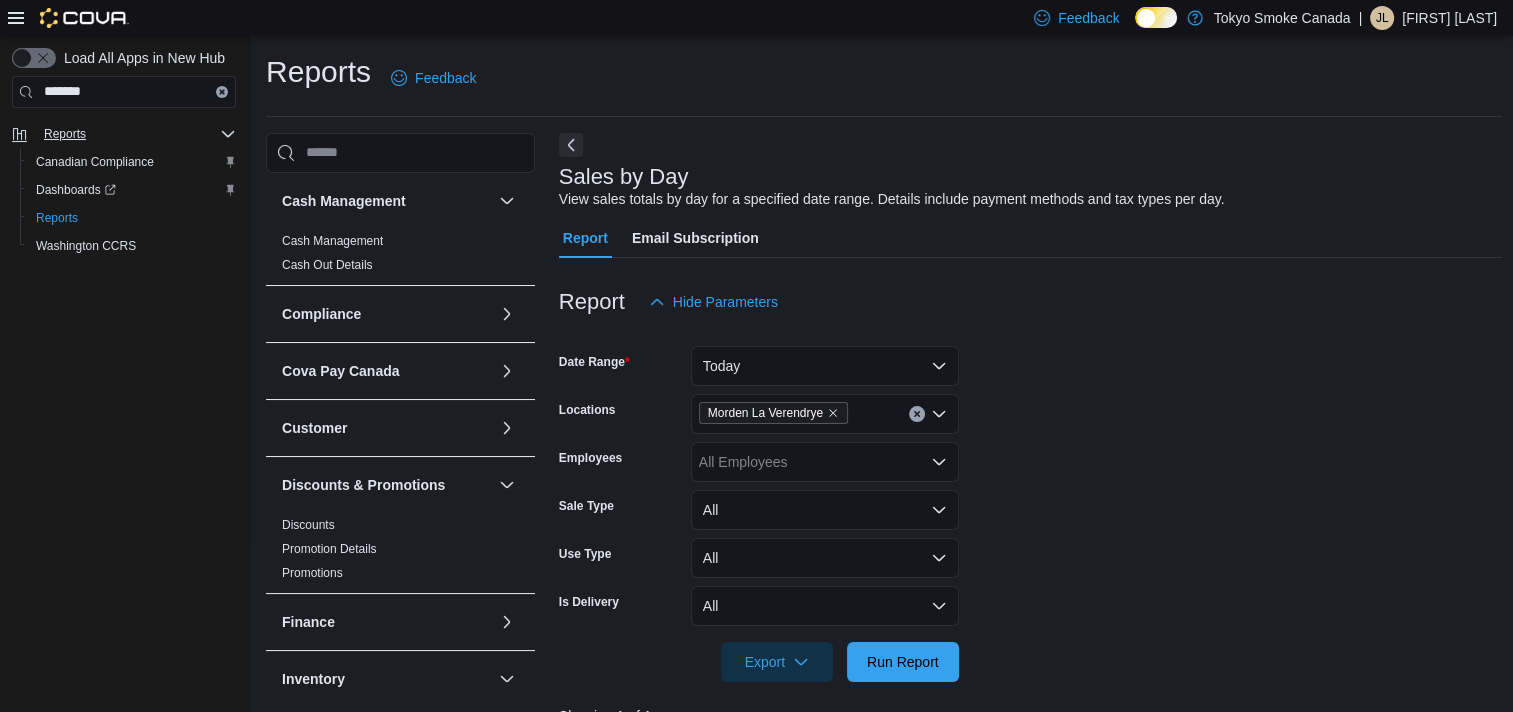 scroll, scrollTop: 200, scrollLeft: 0, axis: vertical 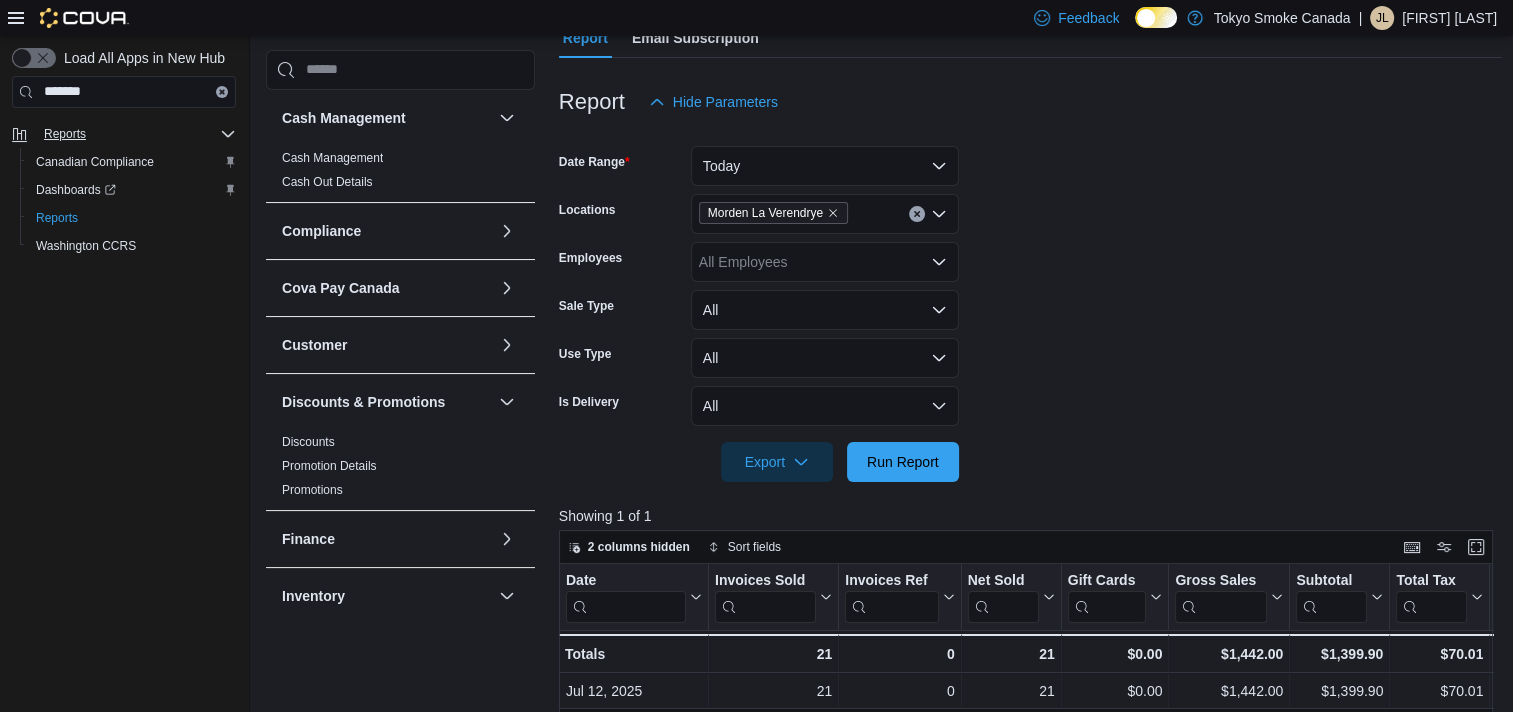 click 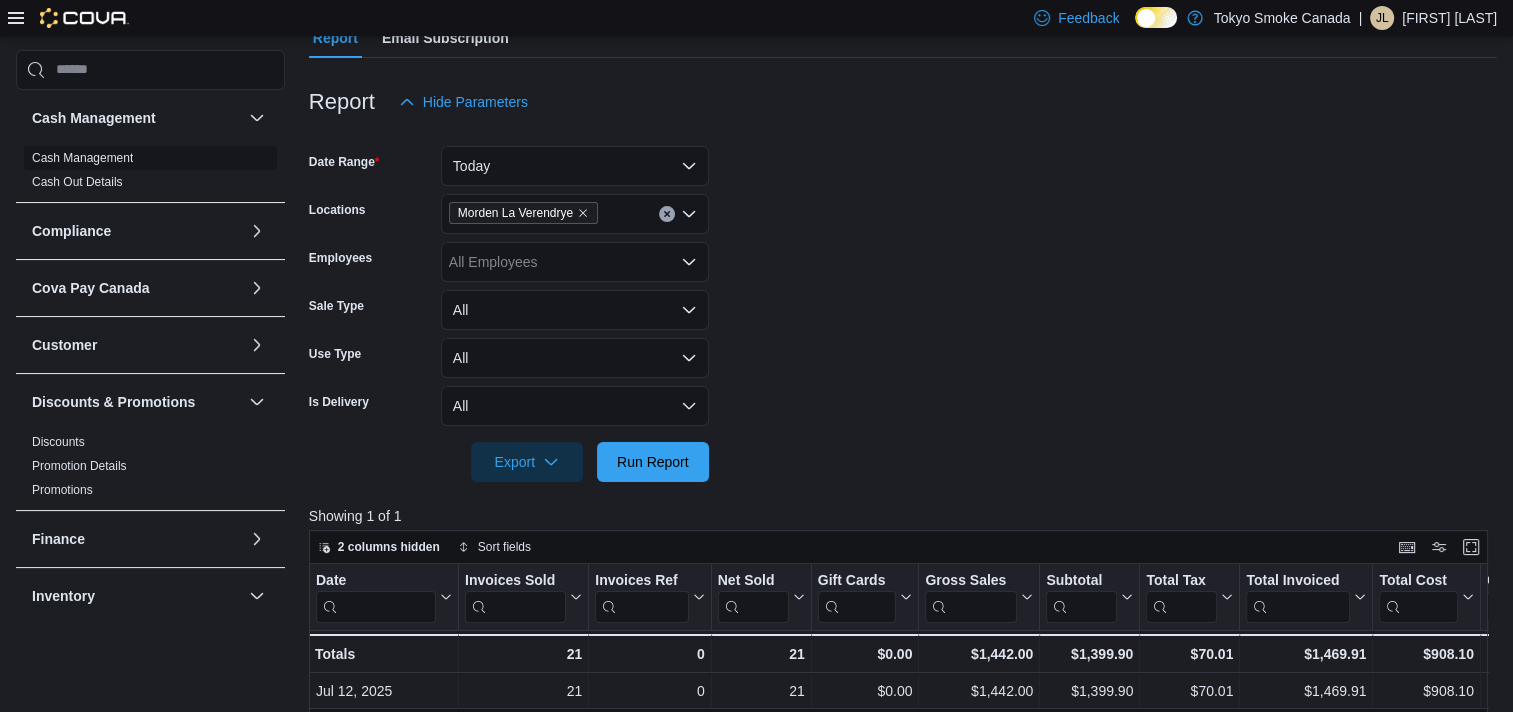 click on "Cash Management" at bounding box center (82, 158) 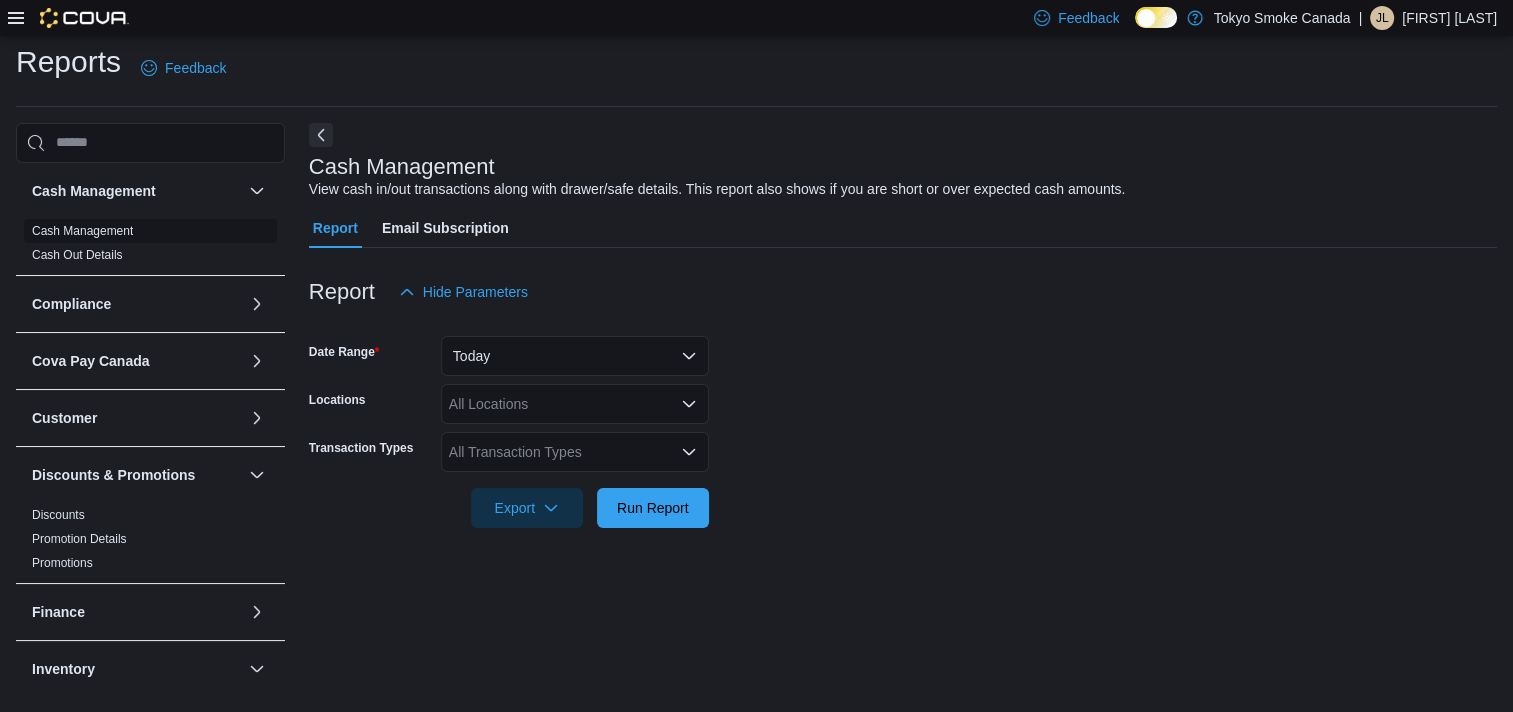 click on "Cash Management" at bounding box center (82, 231) 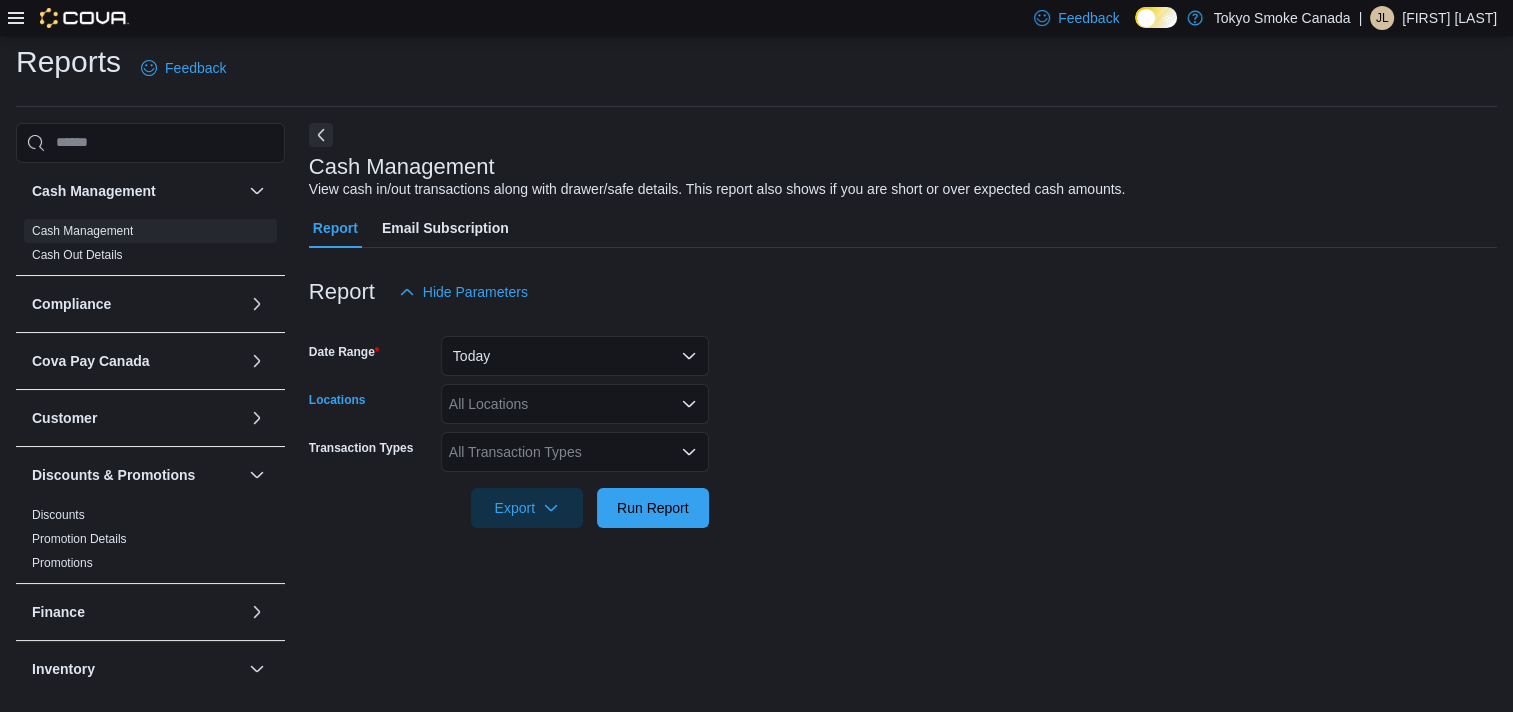 click on "All Locations" at bounding box center [575, 404] 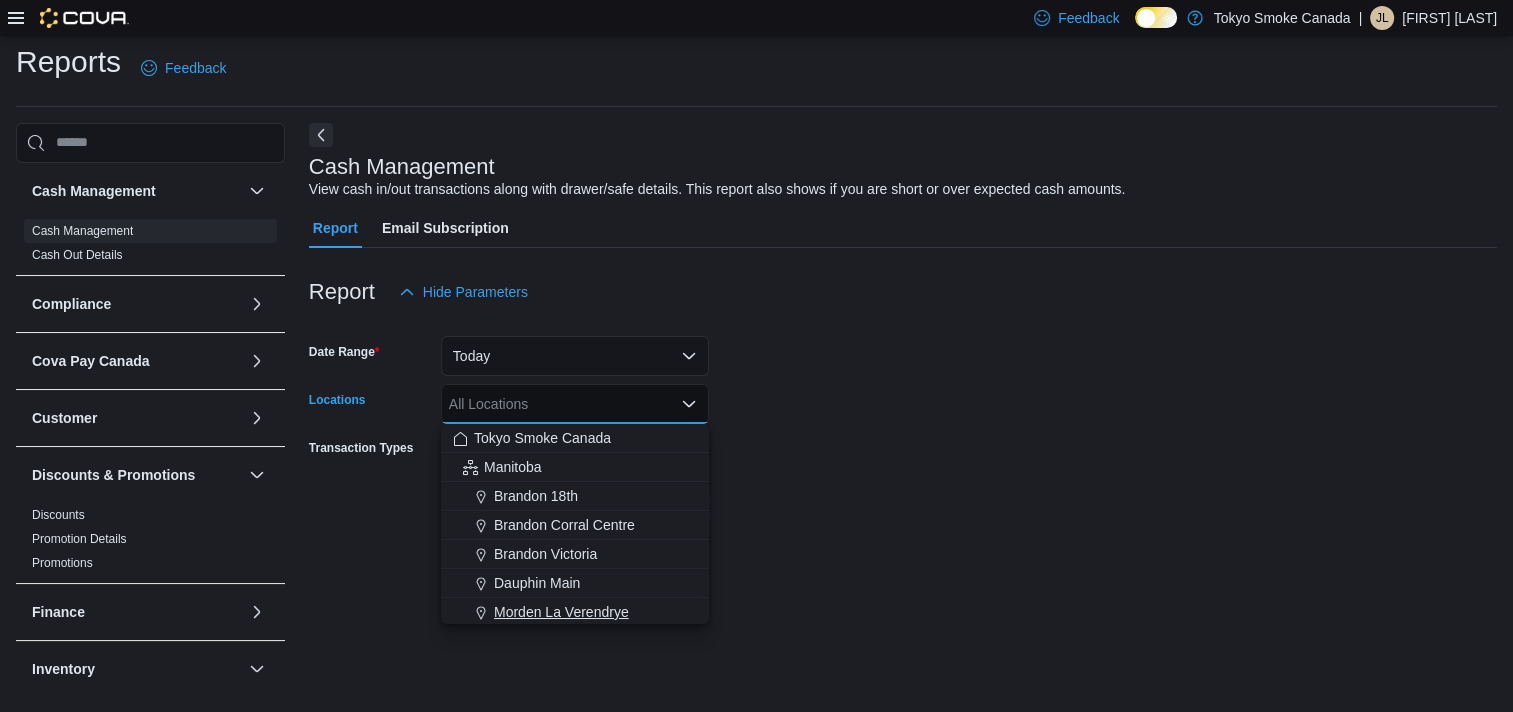 click on "Morden La Verendrye" at bounding box center [561, 612] 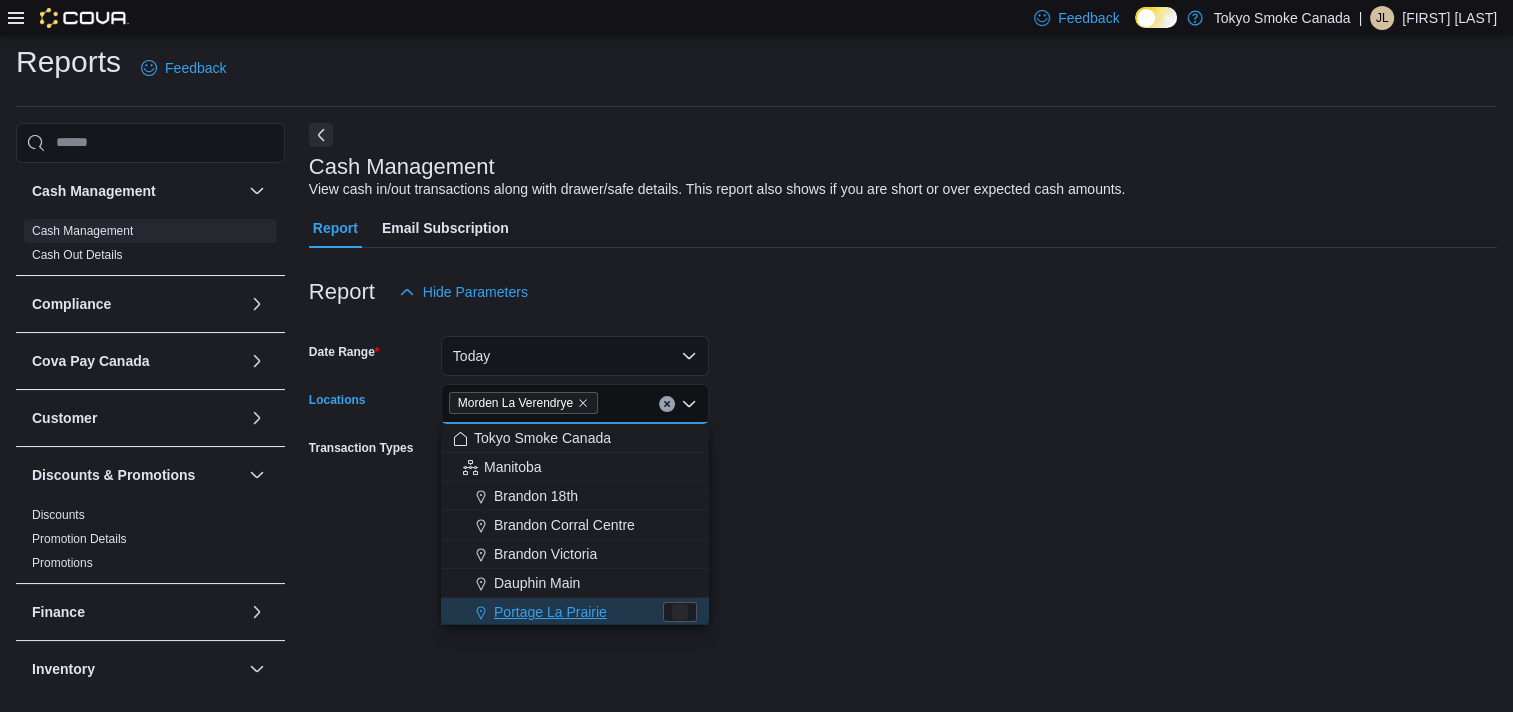 scroll, scrollTop: 3, scrollLeft: 0, axis: vertical 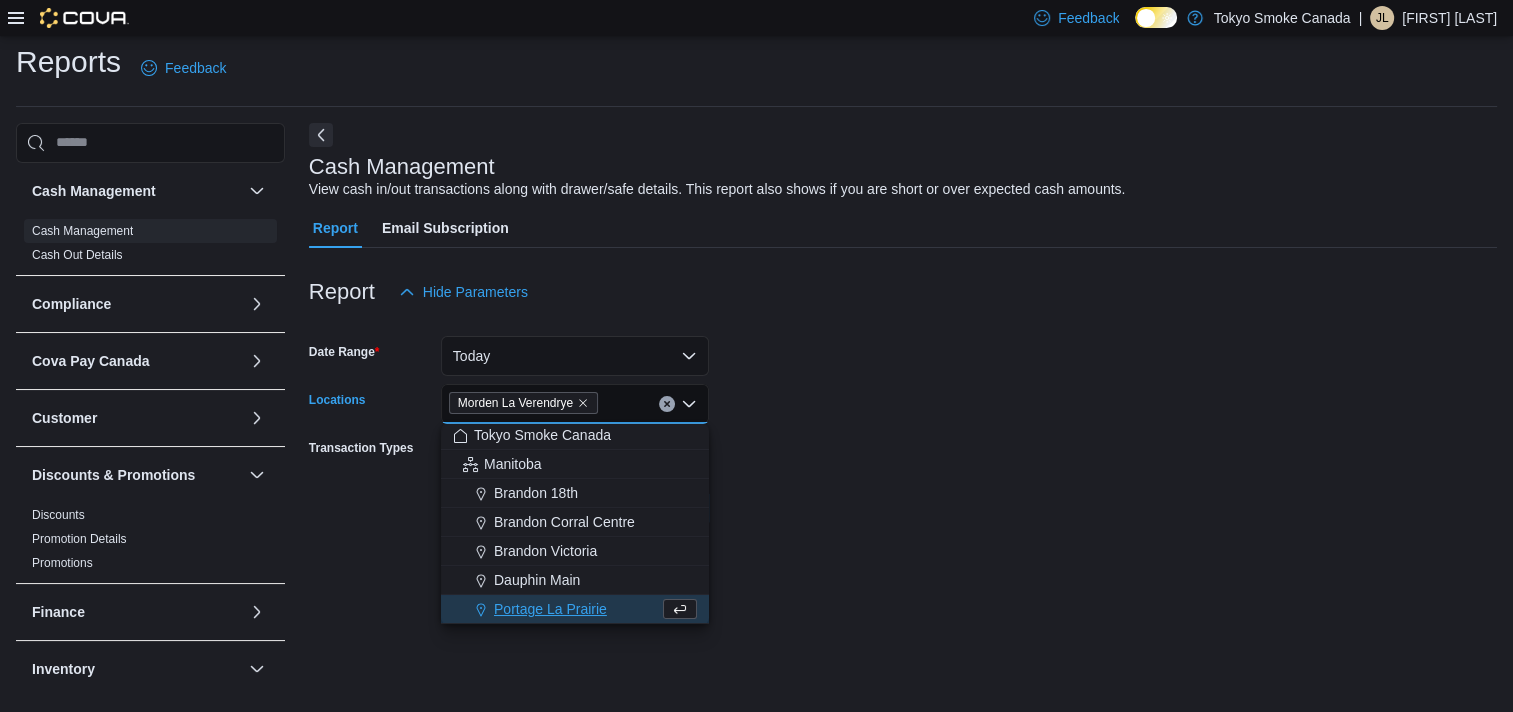 click on "Reports Feedback Cash Management Cash Management Cash Out Details Compliance OCS Transaction Submission Details Cova Pay Canada Fee and Settlement Summary - Online Fee and Settlement Summary - POS Merchant Statement Payment and Settlement Details Payout History Tips by Budtender per Day Transaction Details Customer Customer Activity List Customer Loyalty Points Customer Purchase History Customer Queue New Customers Discounts & Promotions Discounts Promotion Details Promotions Finance GL Account Totals GL Transactions Inventory Inventory Adjustments Inventory by Product Historical Inventory Count Details Inventory On Hand by Package Inventory On Hand by Product Inventory Transactions Package Details Package History Product Expirations Purchase Orders Reorder Transfers Loyalty Loyalty Adjustments Loyalty Redemption Values OCM OCM Weekly Inventory Pricing Price Sheet Products Catalog Export Products to Archive Sales End Of Day Itemized Sales Sales by Classification Sales by Day Sales by Employee (Created) Taxes" at bounding box center (756, 369) 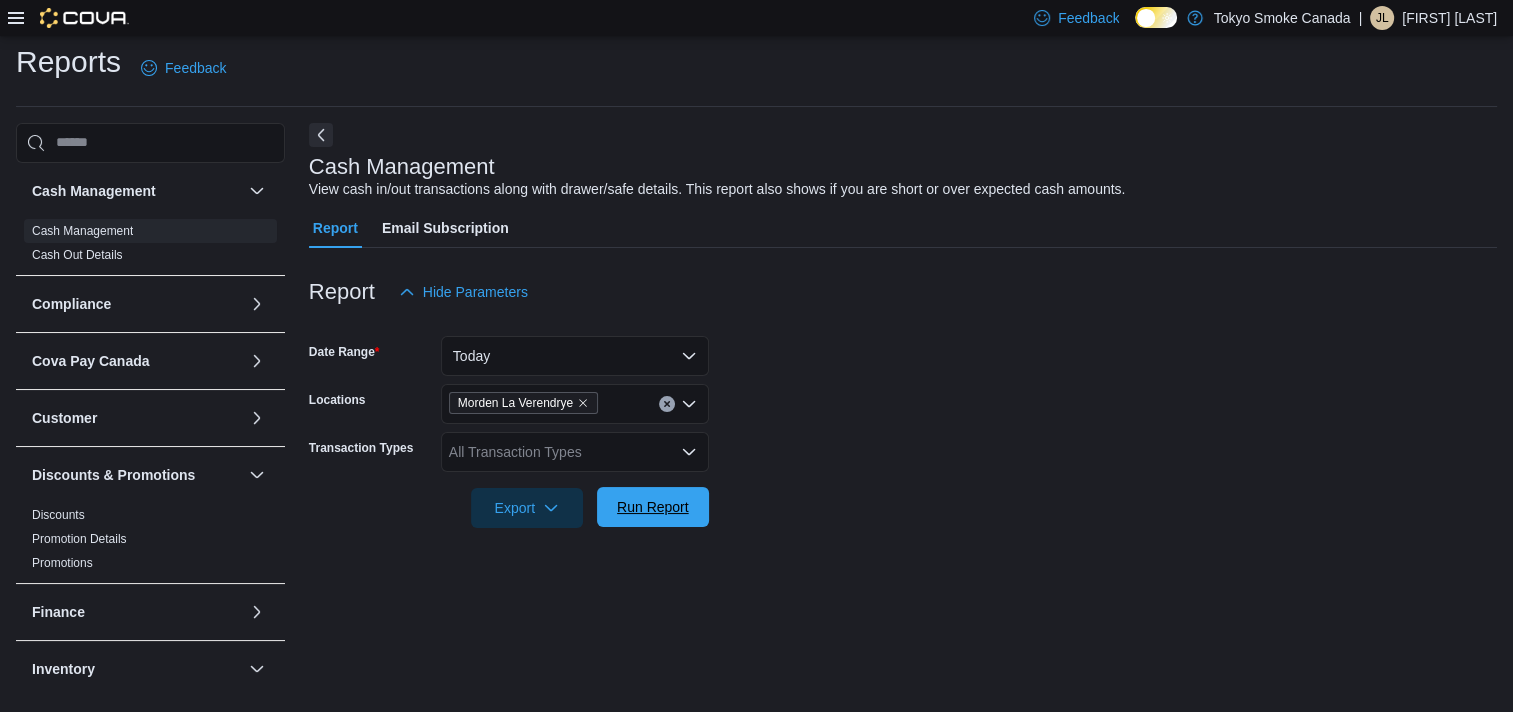 click on "Run Report" at bounding box center [653, 507] 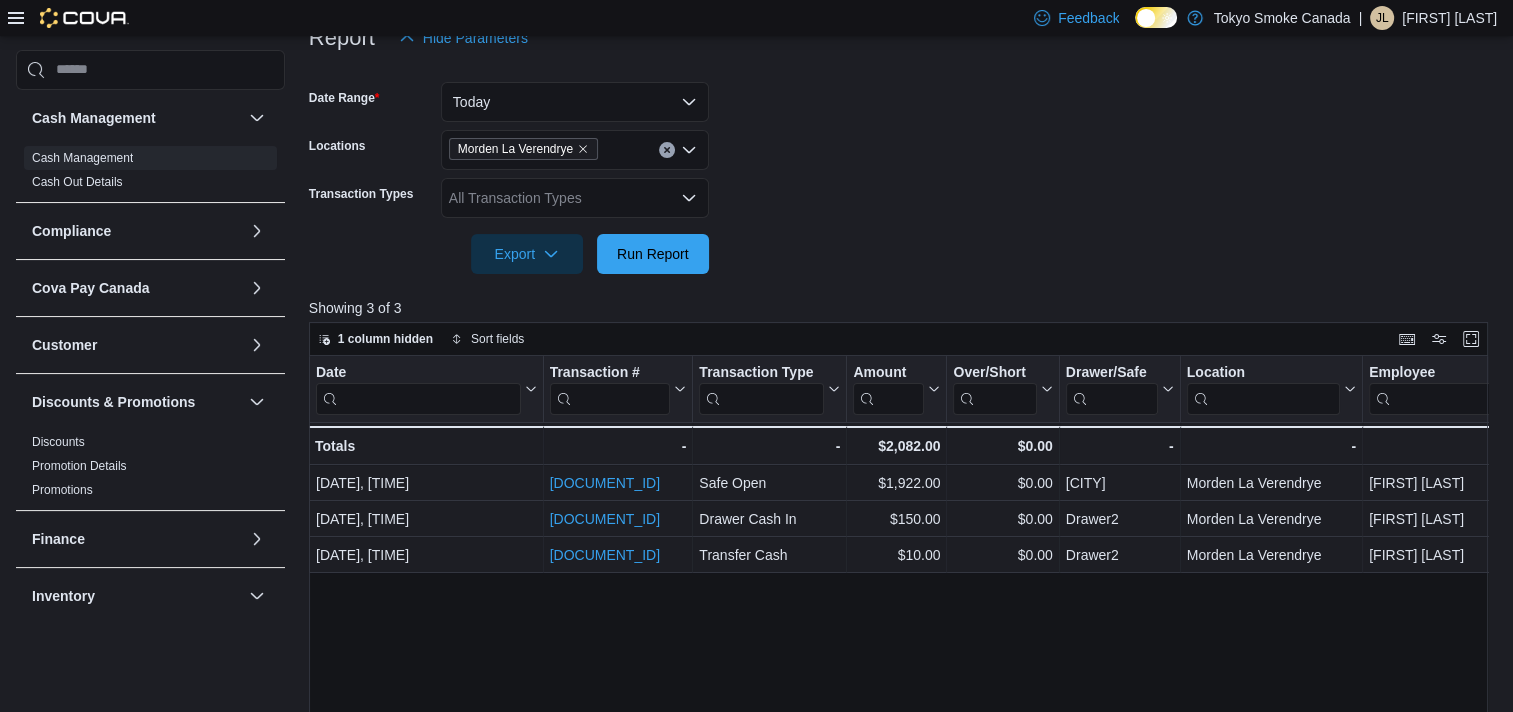 scroll, scrollTop: 59, scrollLeft: 0, axis: vertical 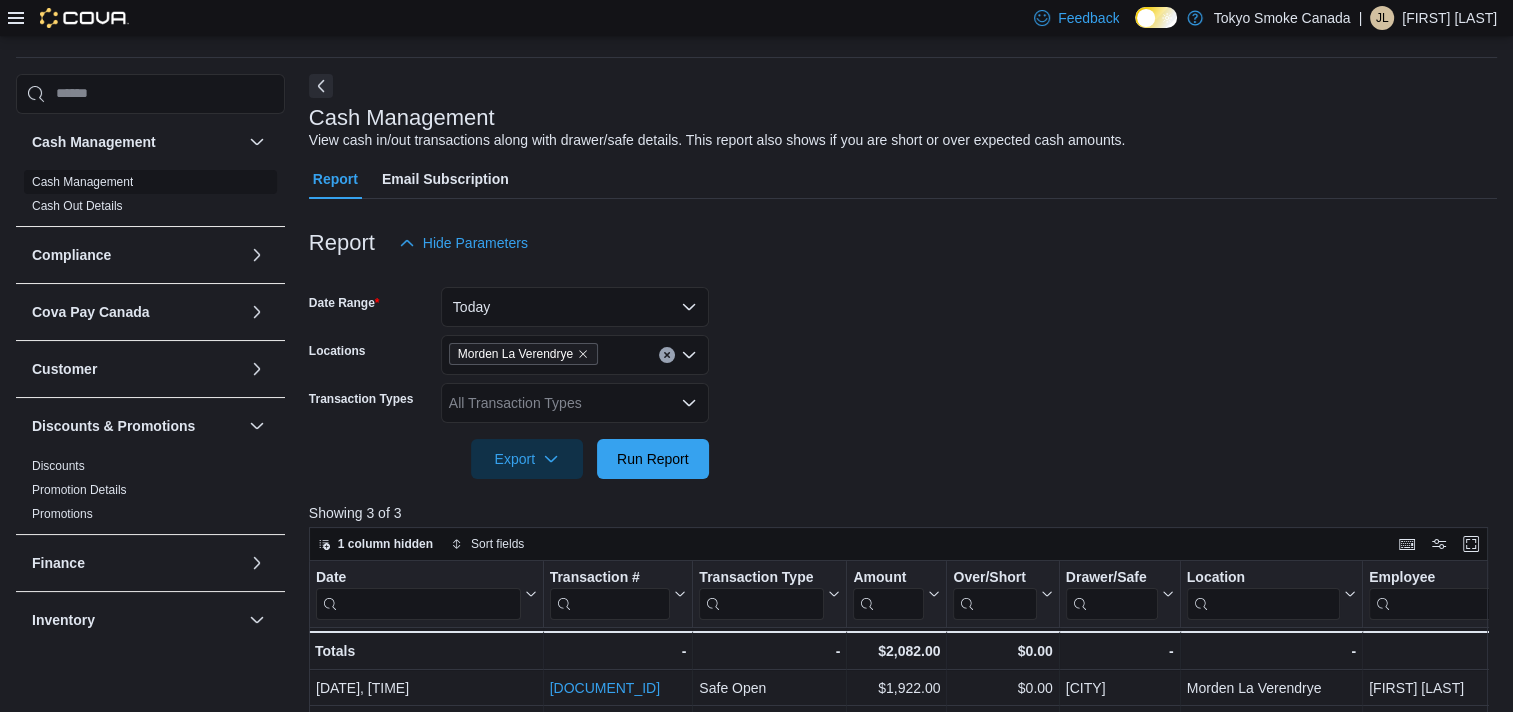 click on "Cash Management" at bounding box center (82, 182) 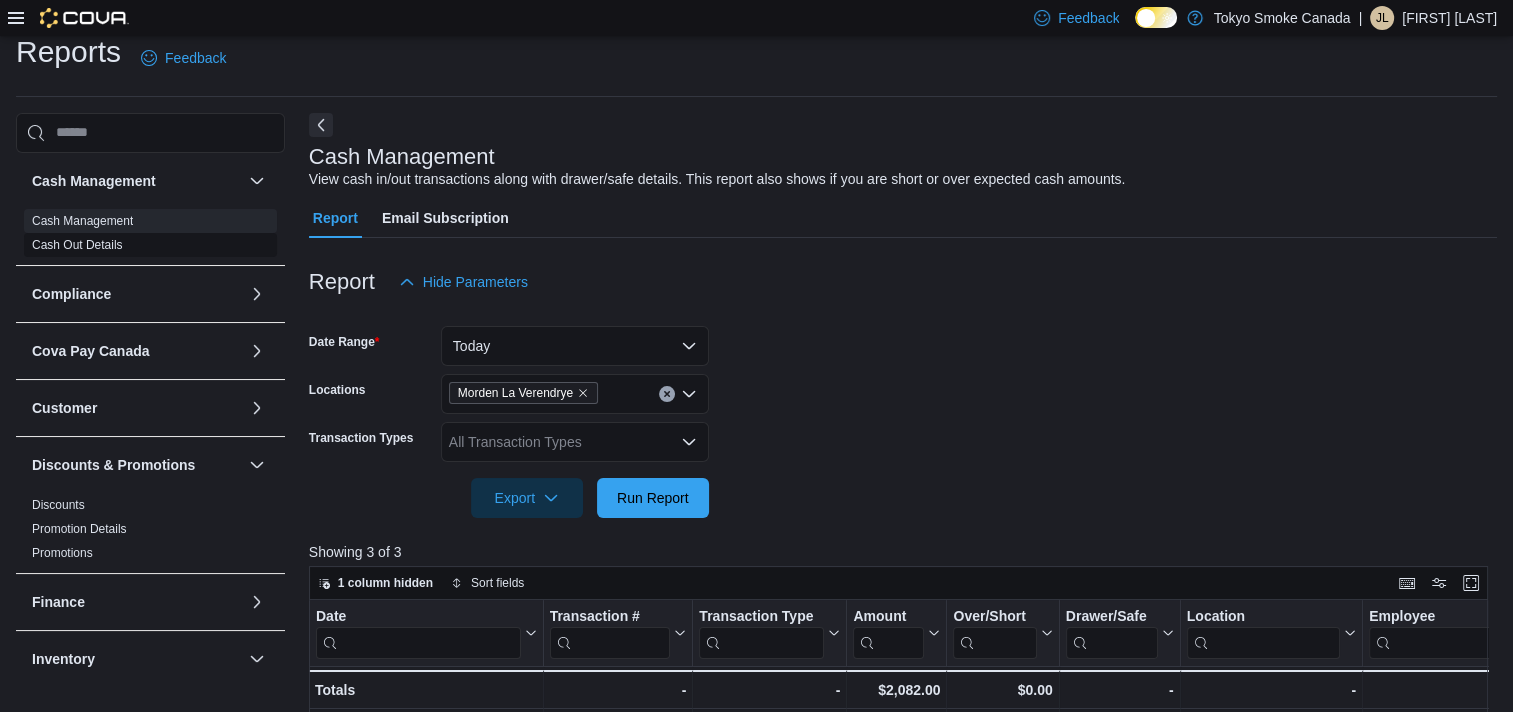 scroll, scrollTop: 0, scrollLeft: 0, axis: both 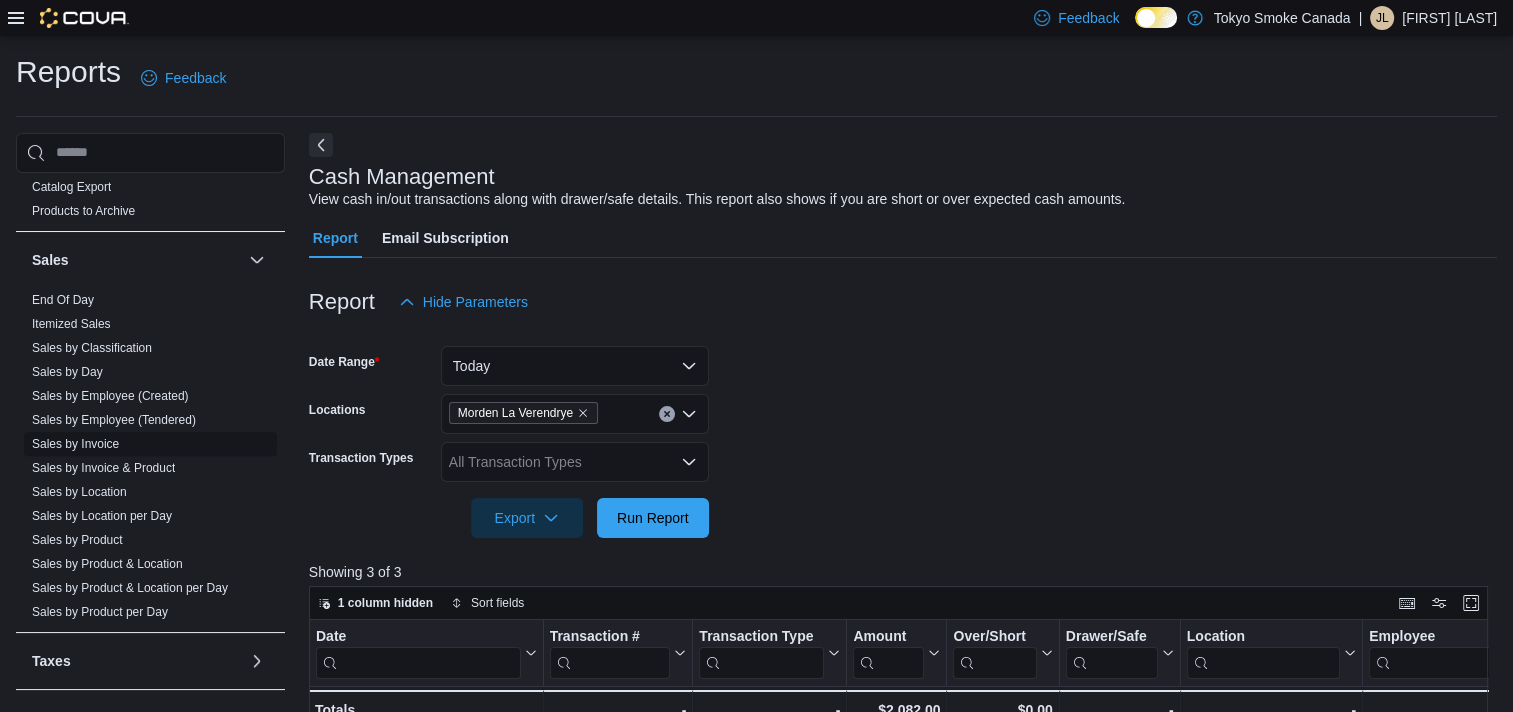 click on "Sales by Invoice" at bounding box center [75, 444] 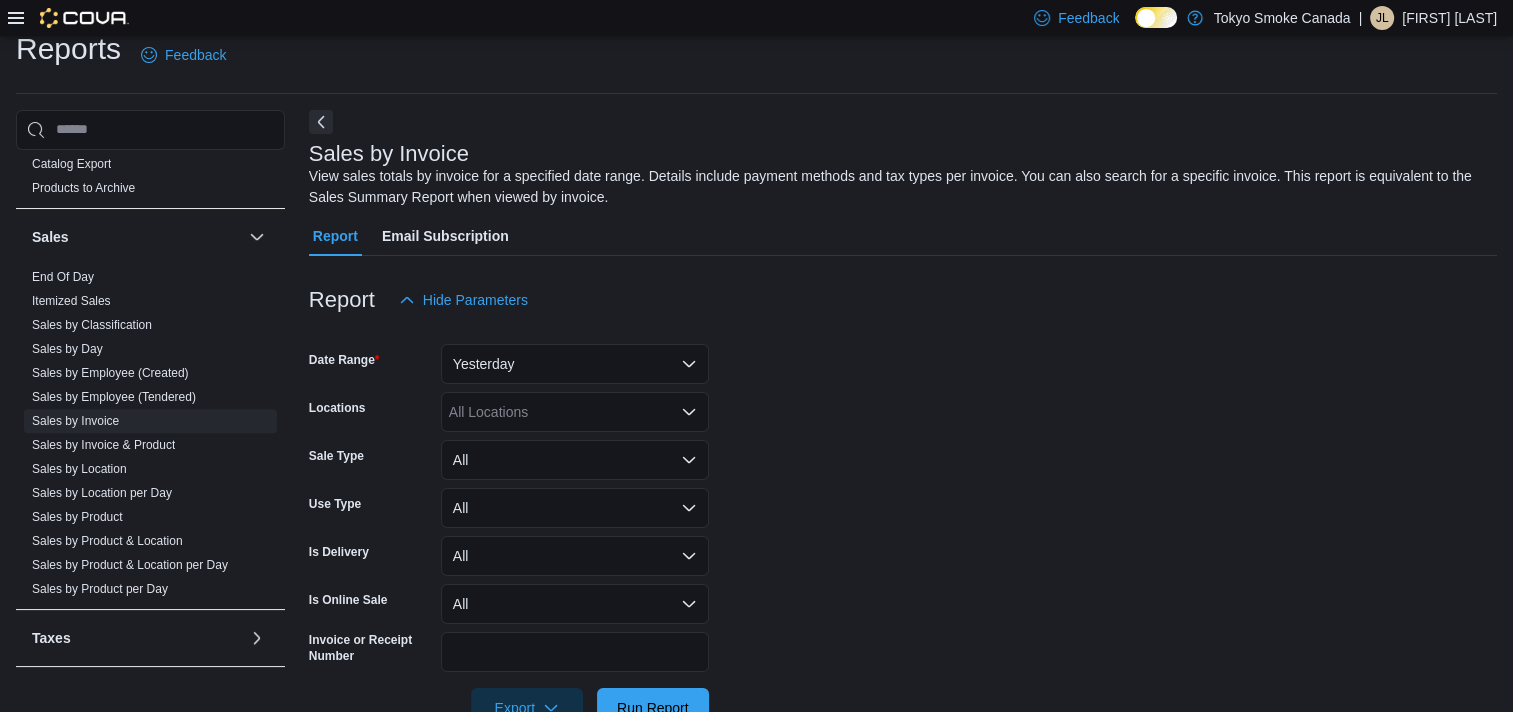 scroll, scrollTop: 0, scrollLeft: 0, axis: both 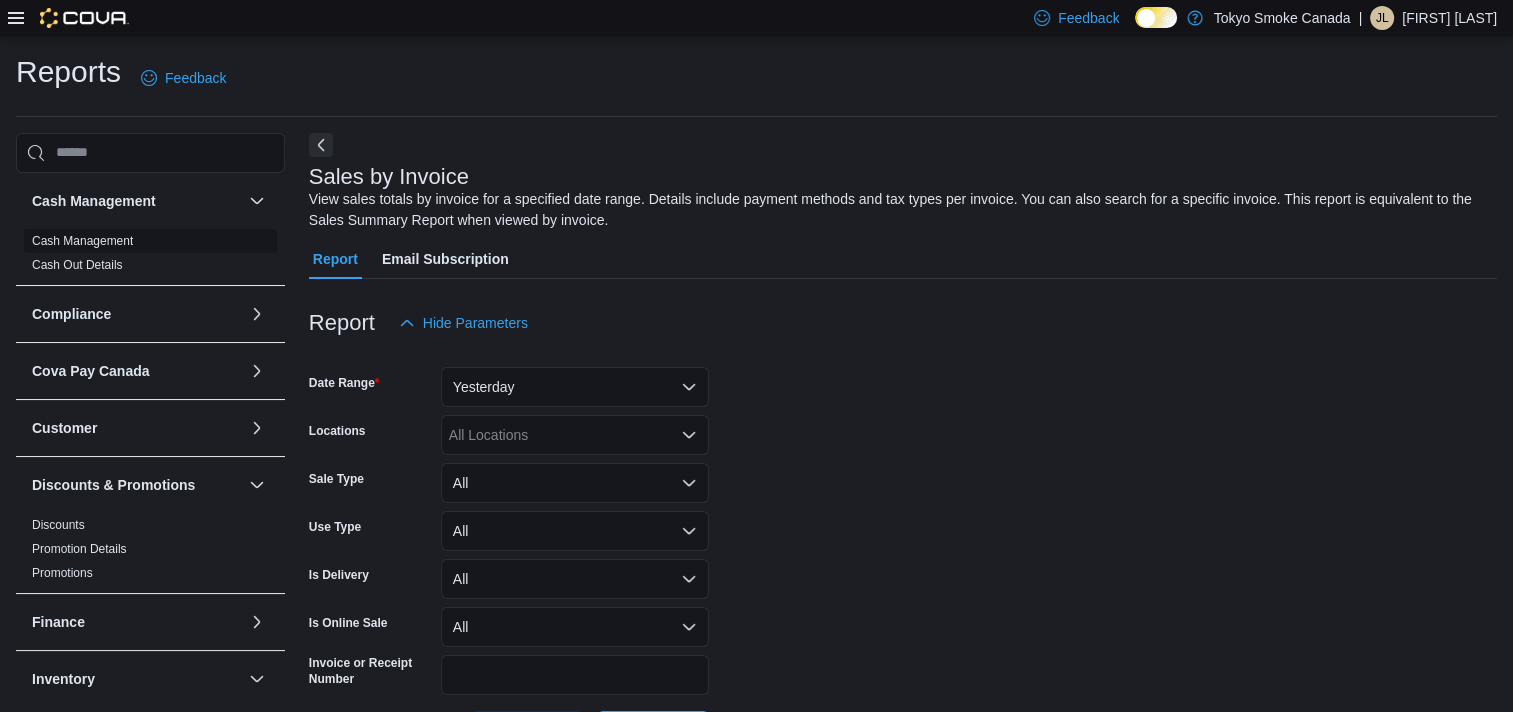 click on "Cash Management" at bounding box center (82, 241) 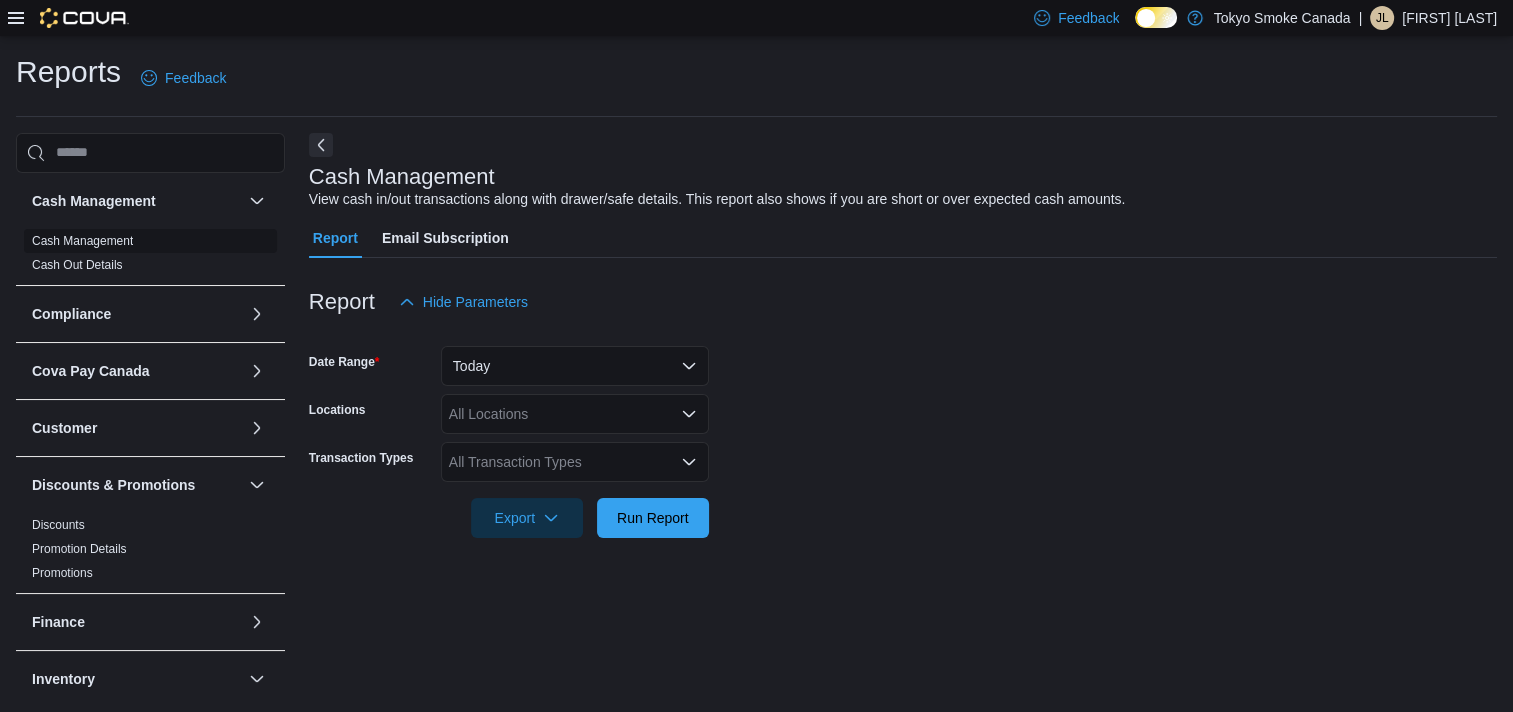 scroll, scrollTop: 10, scrollLeft: 0, axis: vertical 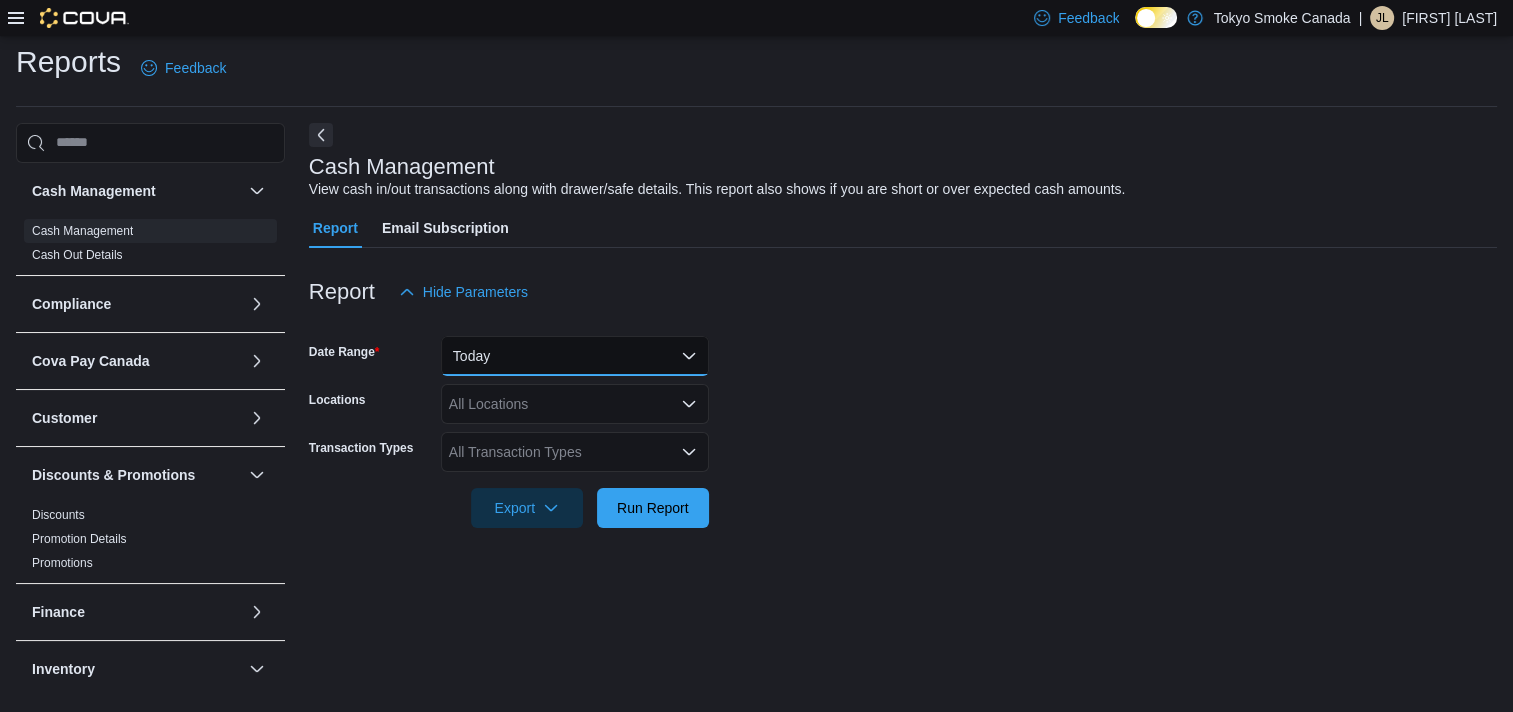click on "Today" at bounding box center (575, 356) 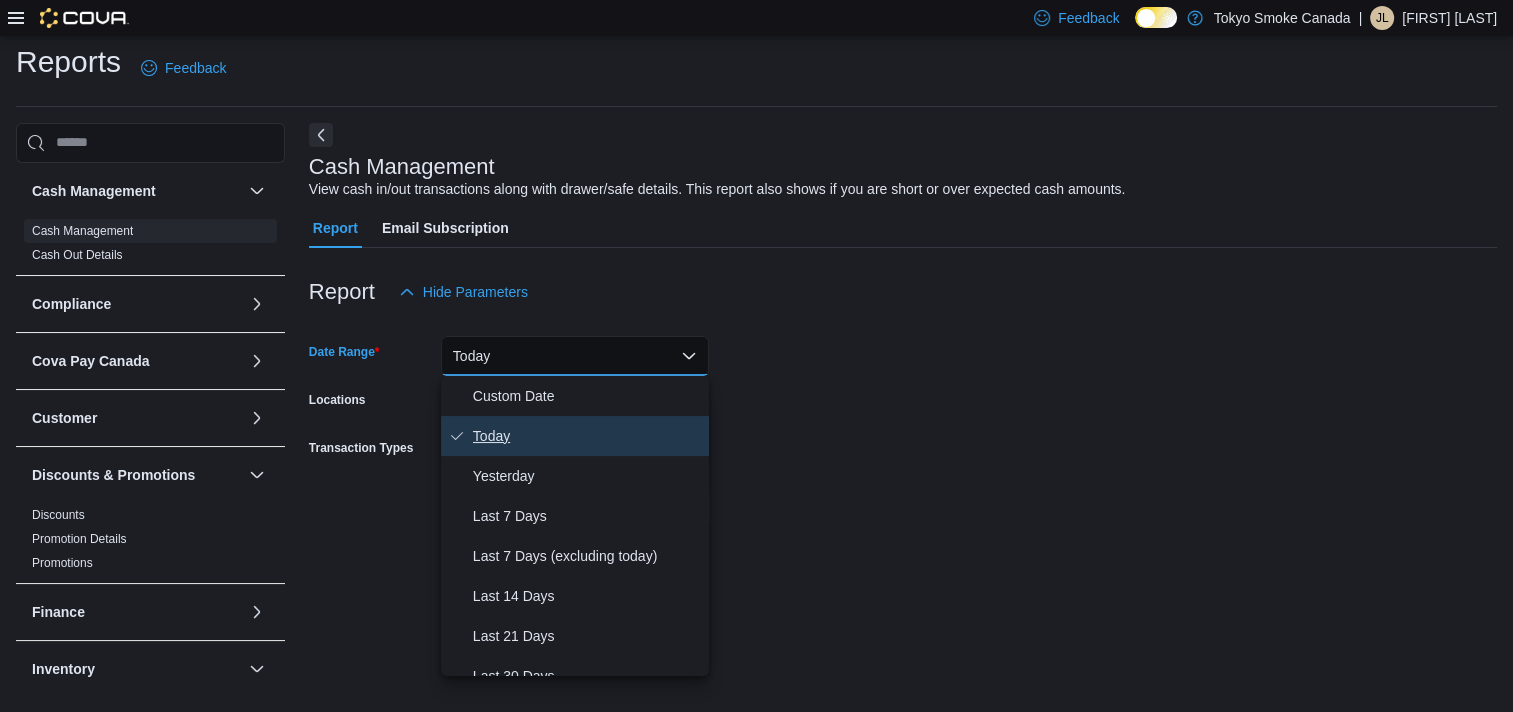 click on "Today" at bounding box center (587, 436) 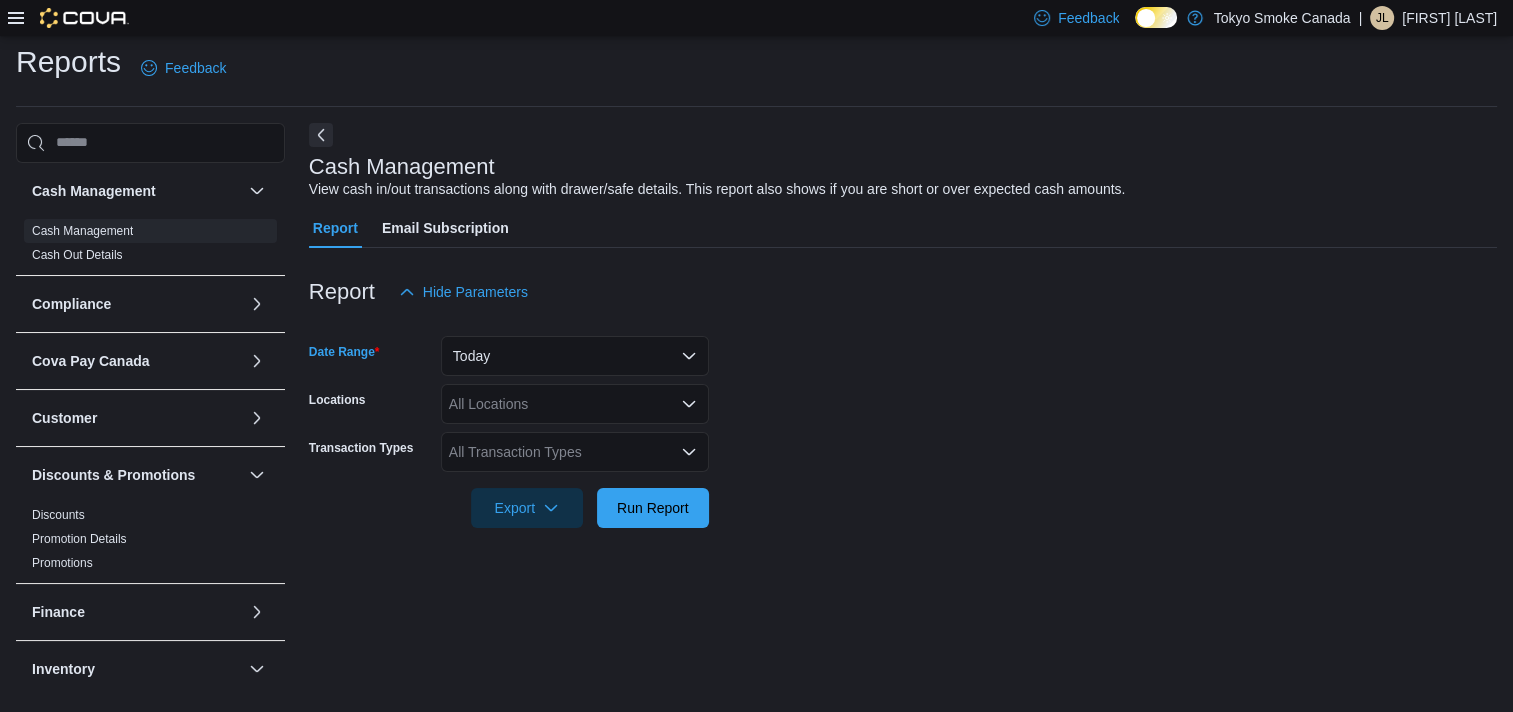 click on "Date Range Today Locations All Locations Transaction Types All Transaction Types Export  Run Report" at bounding box center [903, 420] 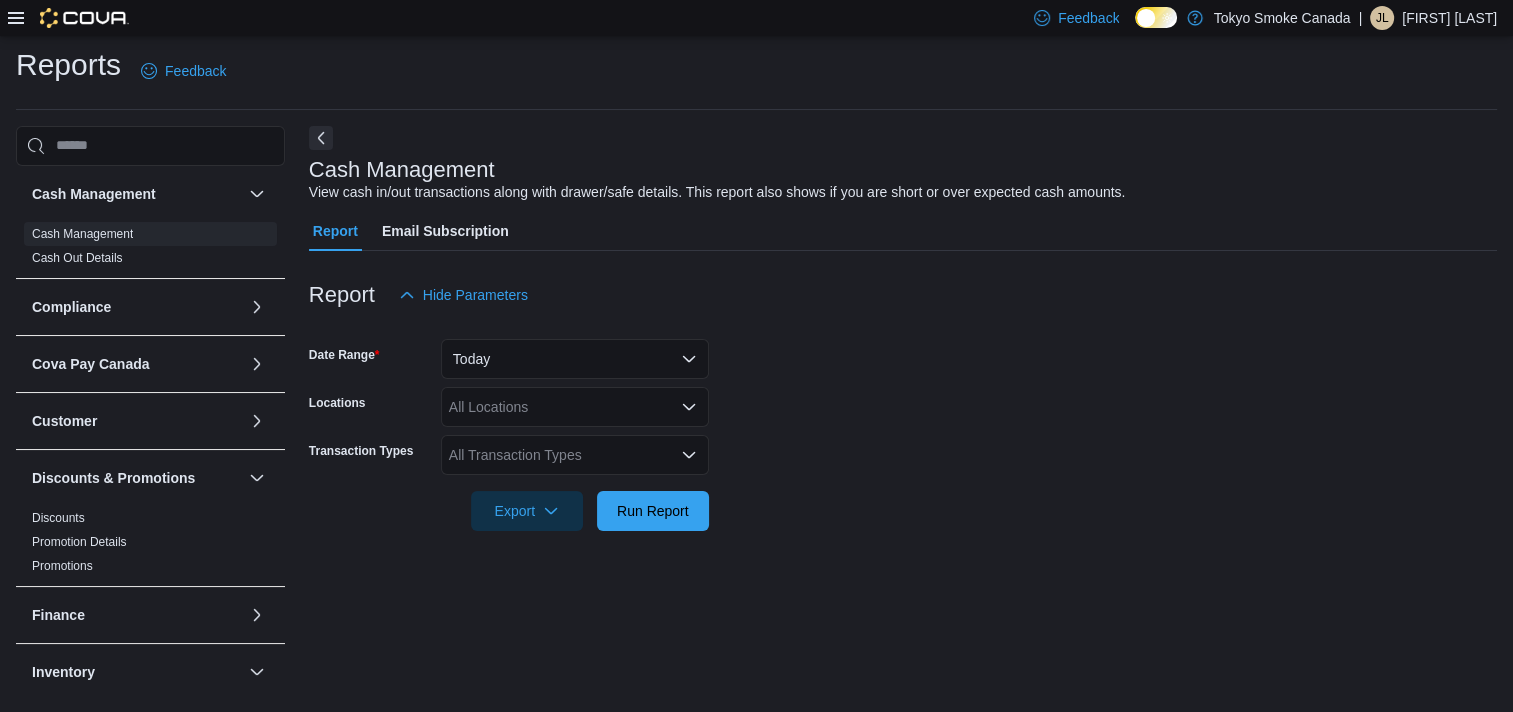 scroll, scrollTop: 10, scrollLeft: 0, axis: vertical 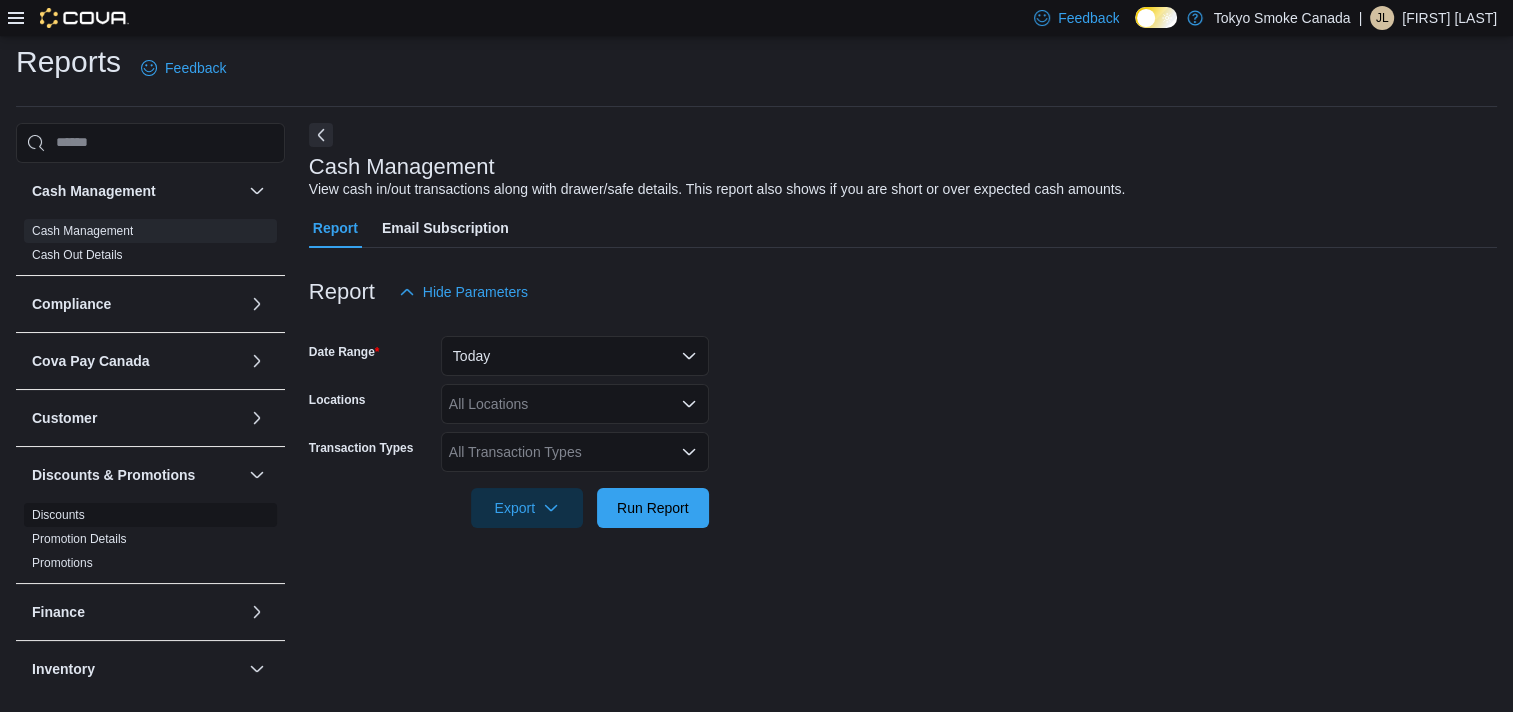 click on "Discounts" at bounding box center [58, 515] 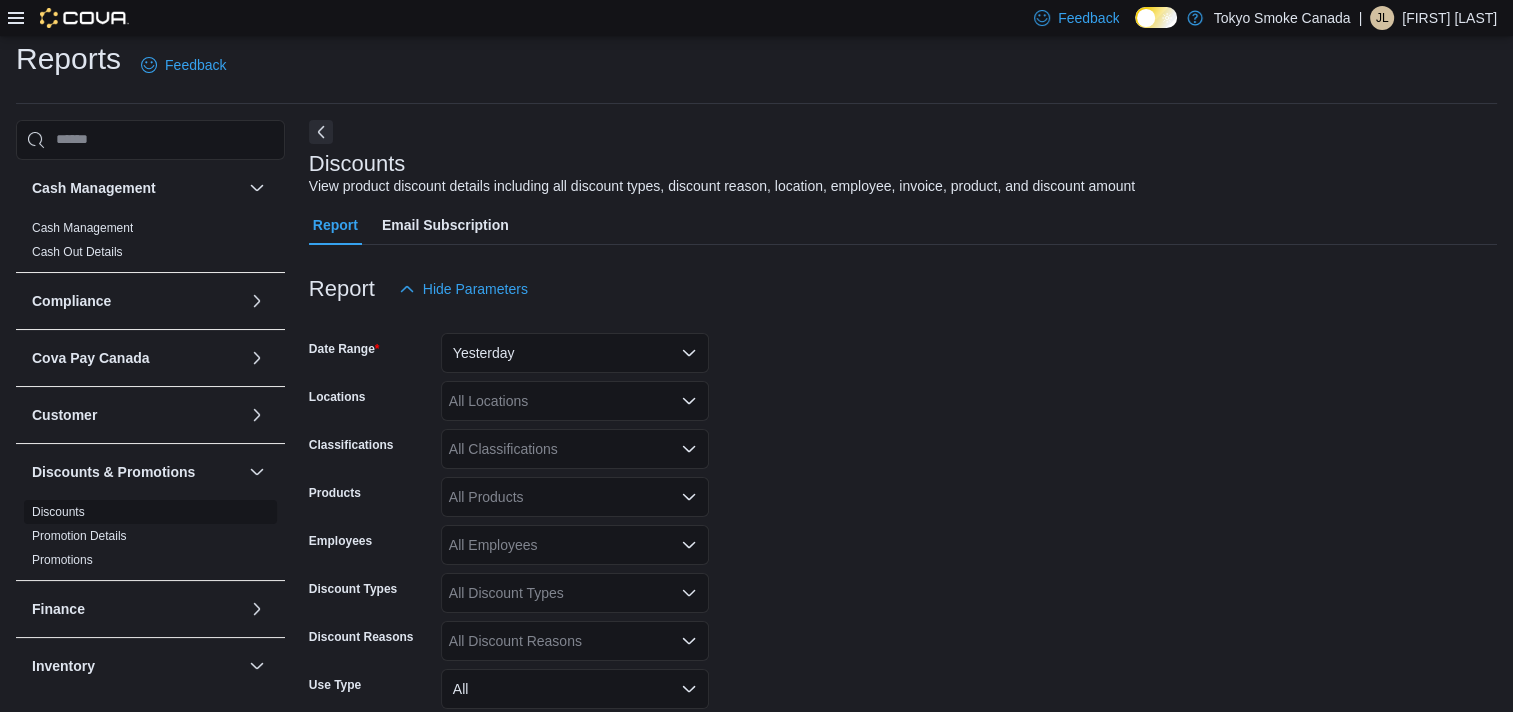 scroll, scrollTop: 0, scrollLeft: 0, axis: both 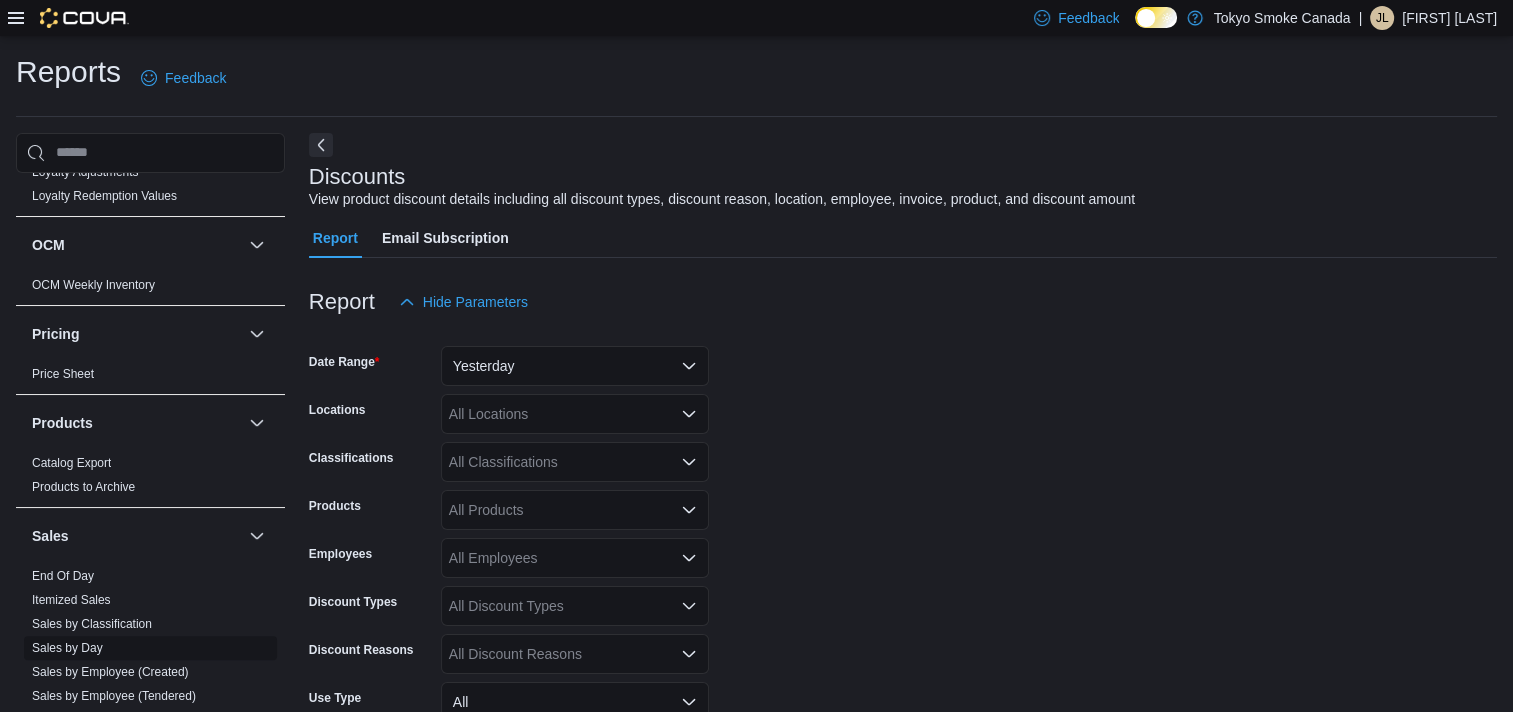 click on "Sales by Day" at bounding box center [67, 648] 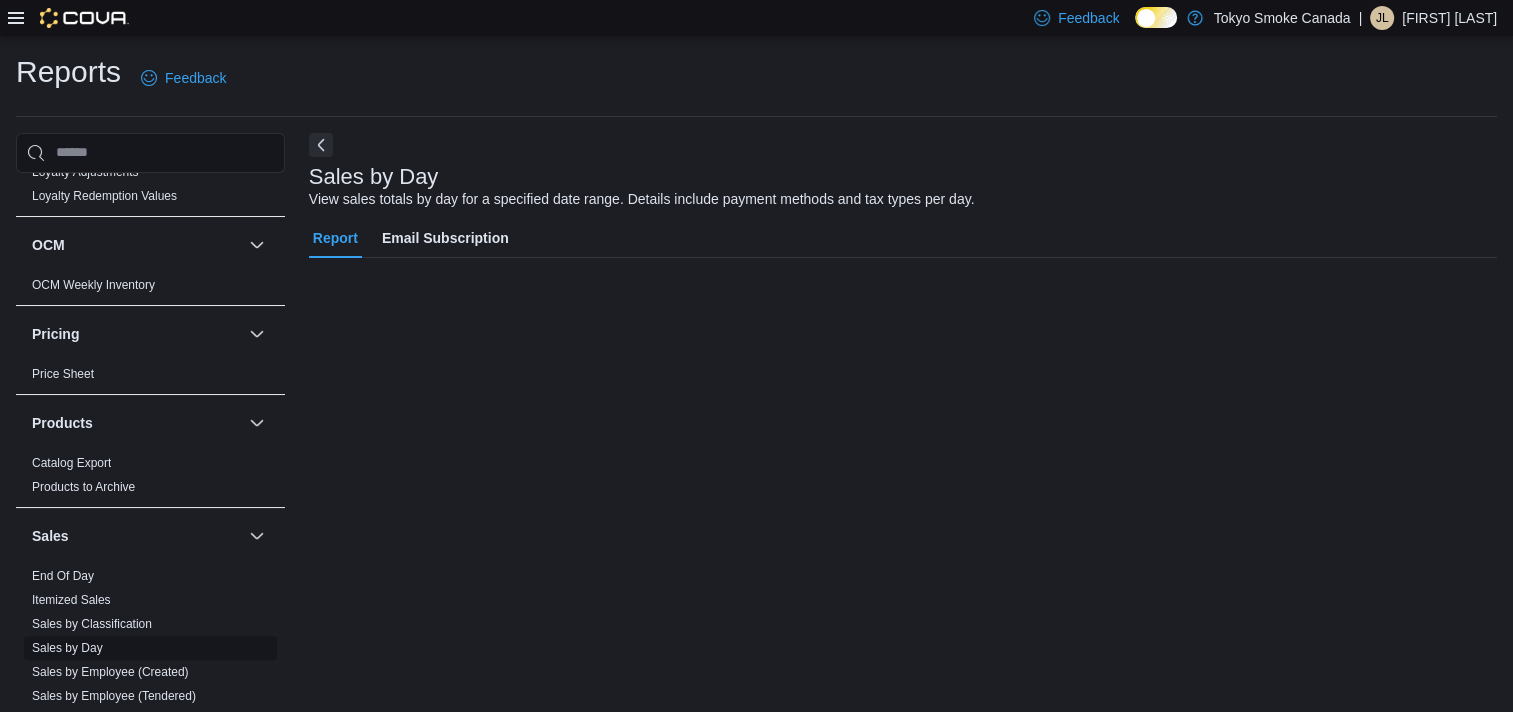 scroll, scrollTop: 10, scrollLeft: 0, axis: vertical 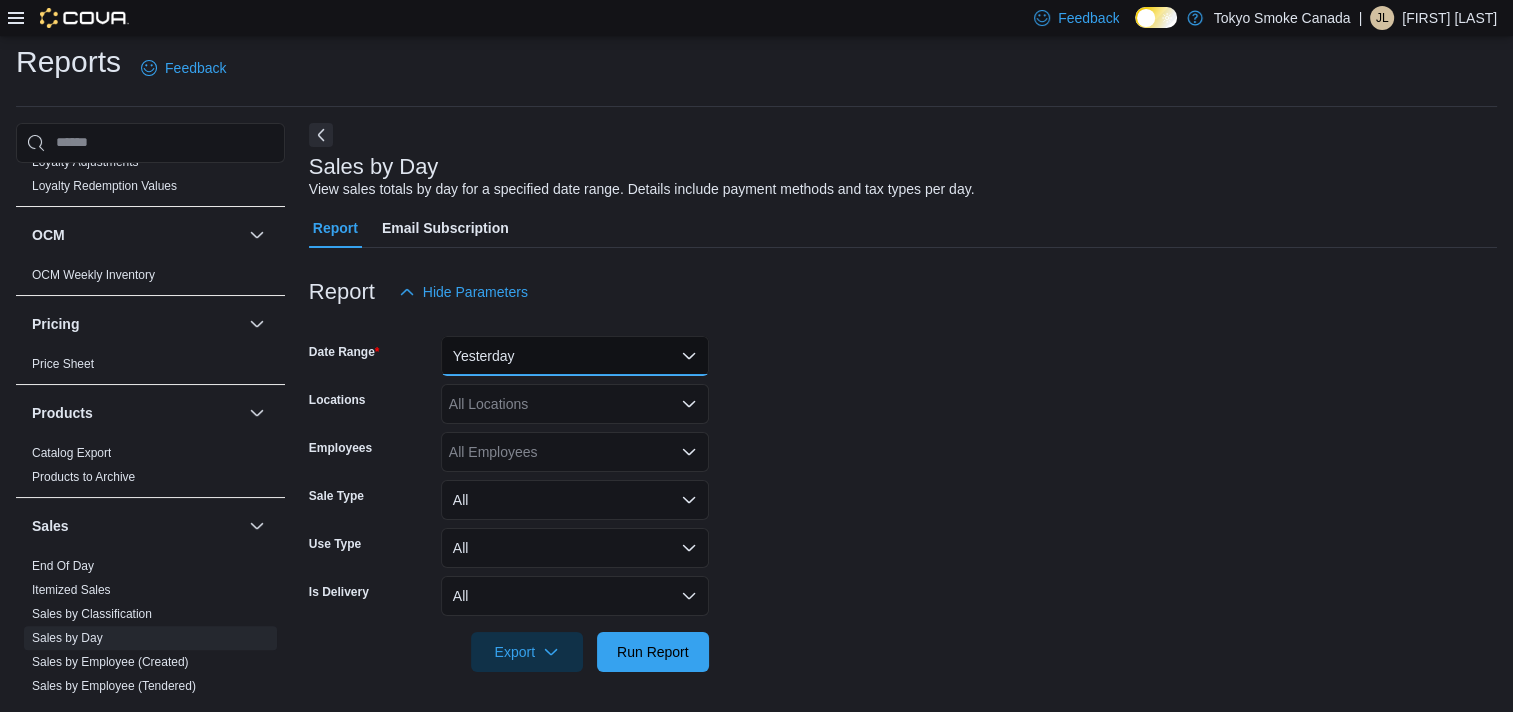 click on "Yesterday" at bounding box center (575, 356) 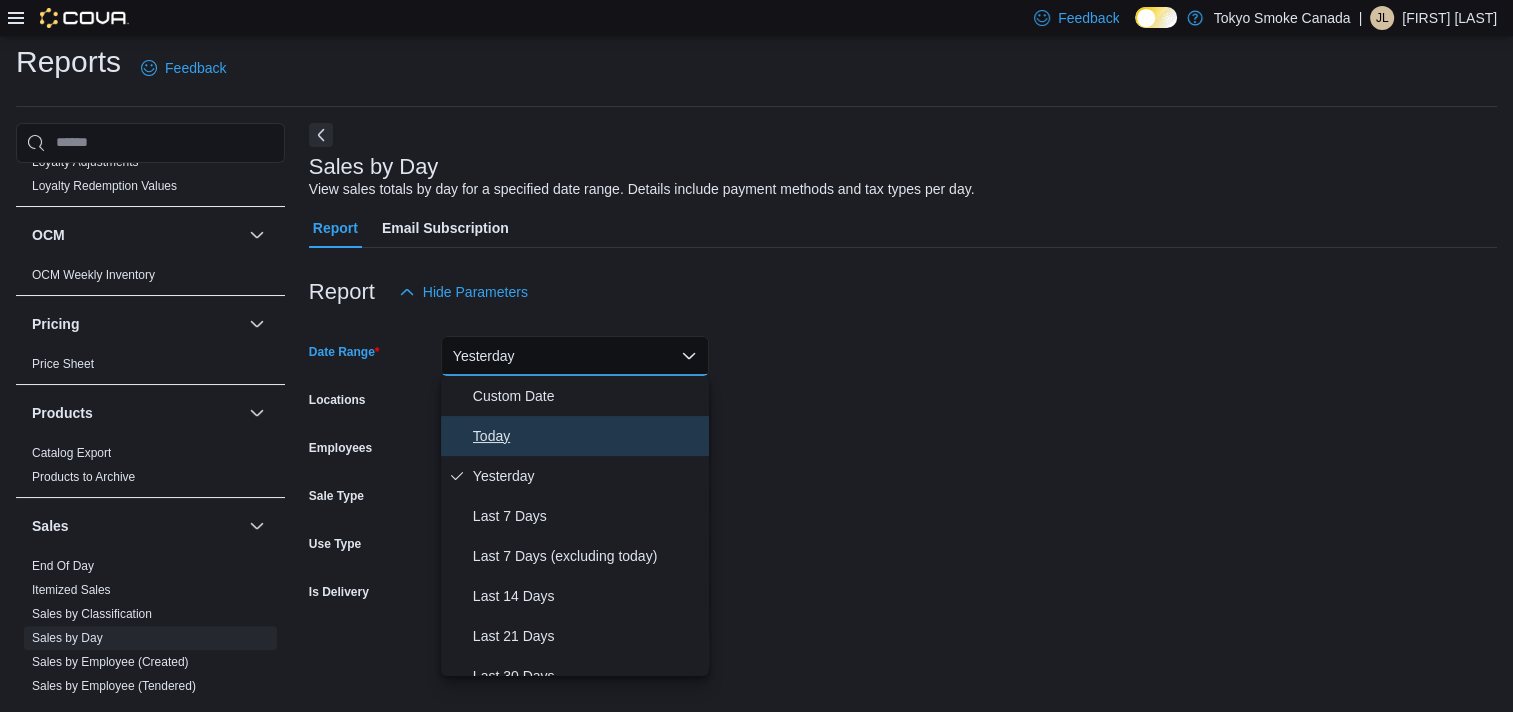 click on "Today" at bounding box center [587, 436] 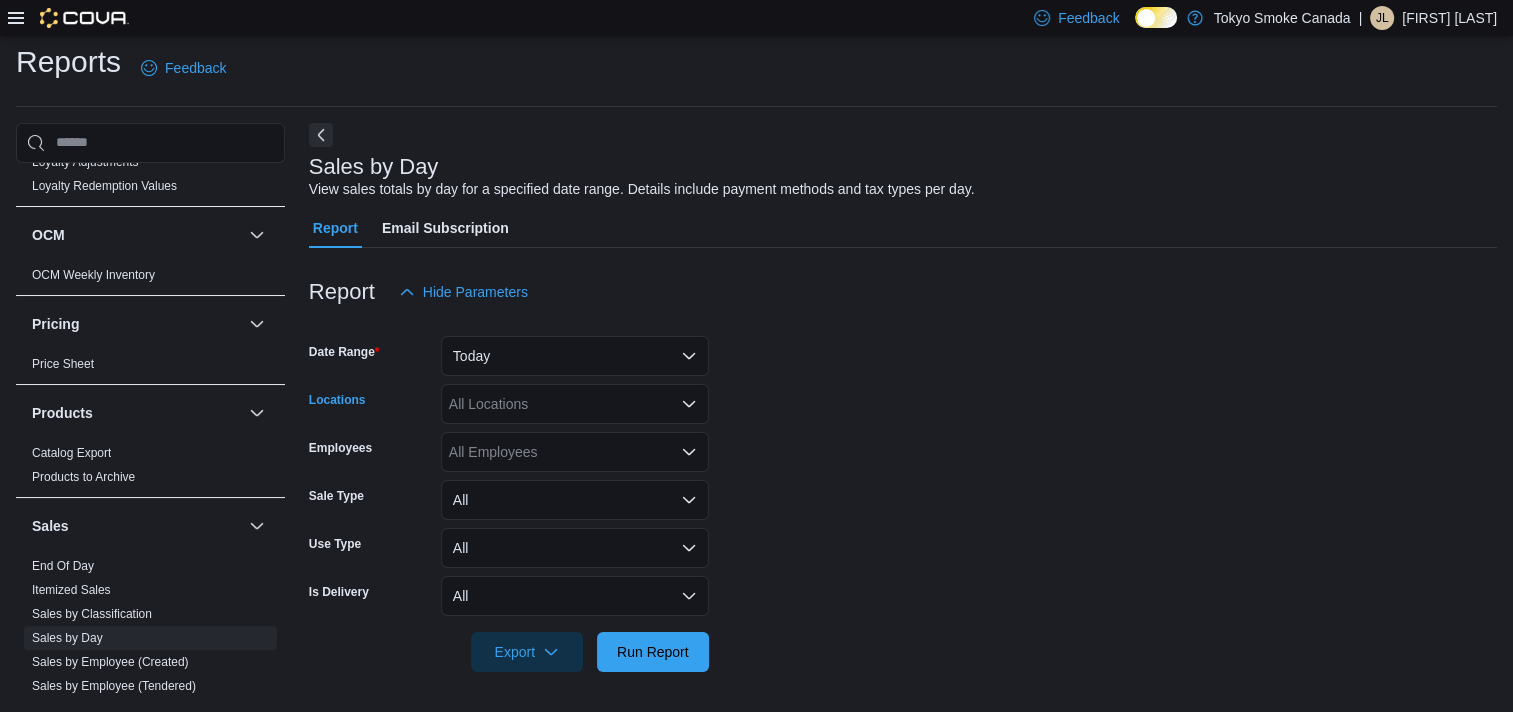 click on "All Locations" at bounding box center [575, 404] 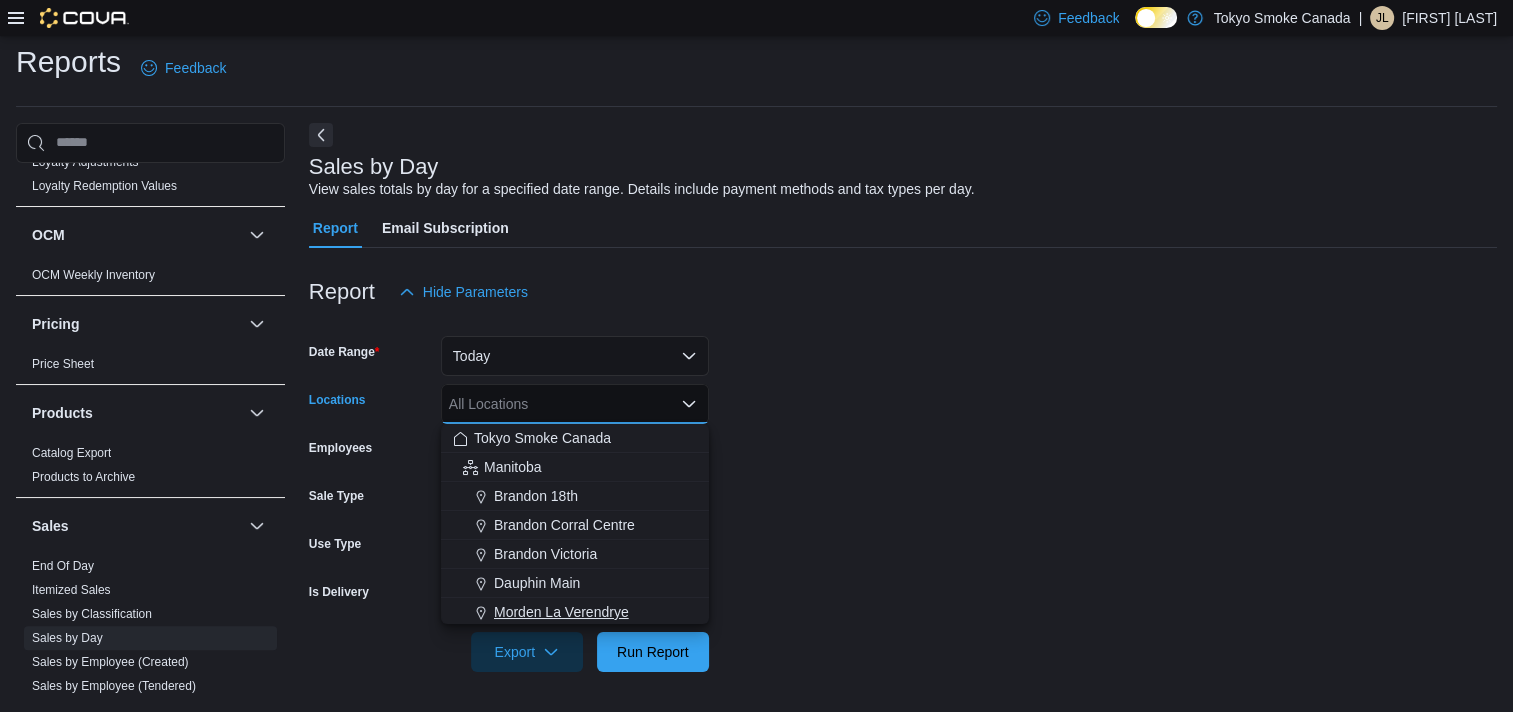click on "Morden La Verendrye" at bounding box center (575, 612) 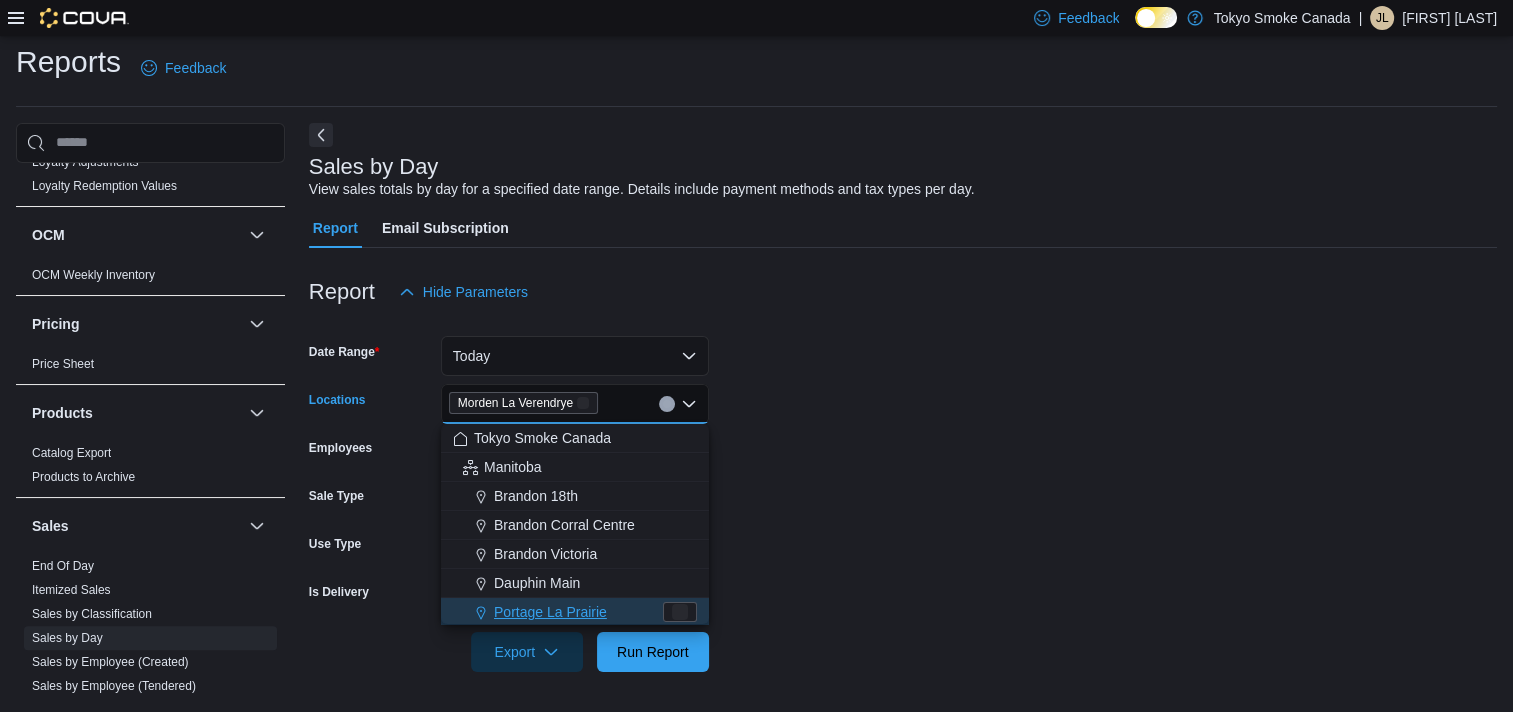 scroll, scrollTop: 3, scrollLeft: 0, axis: vertical 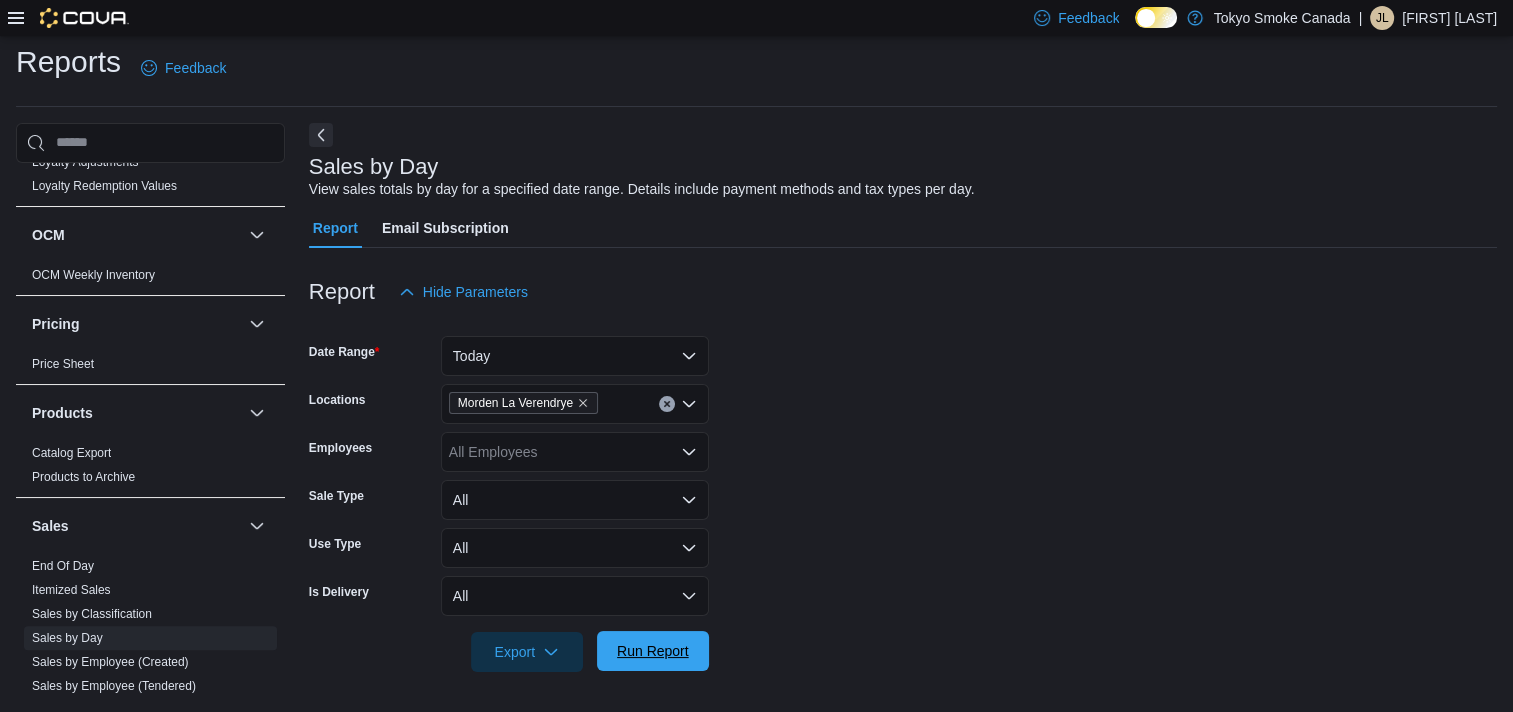 click on "Run Report" at bounding box center [653, 651] 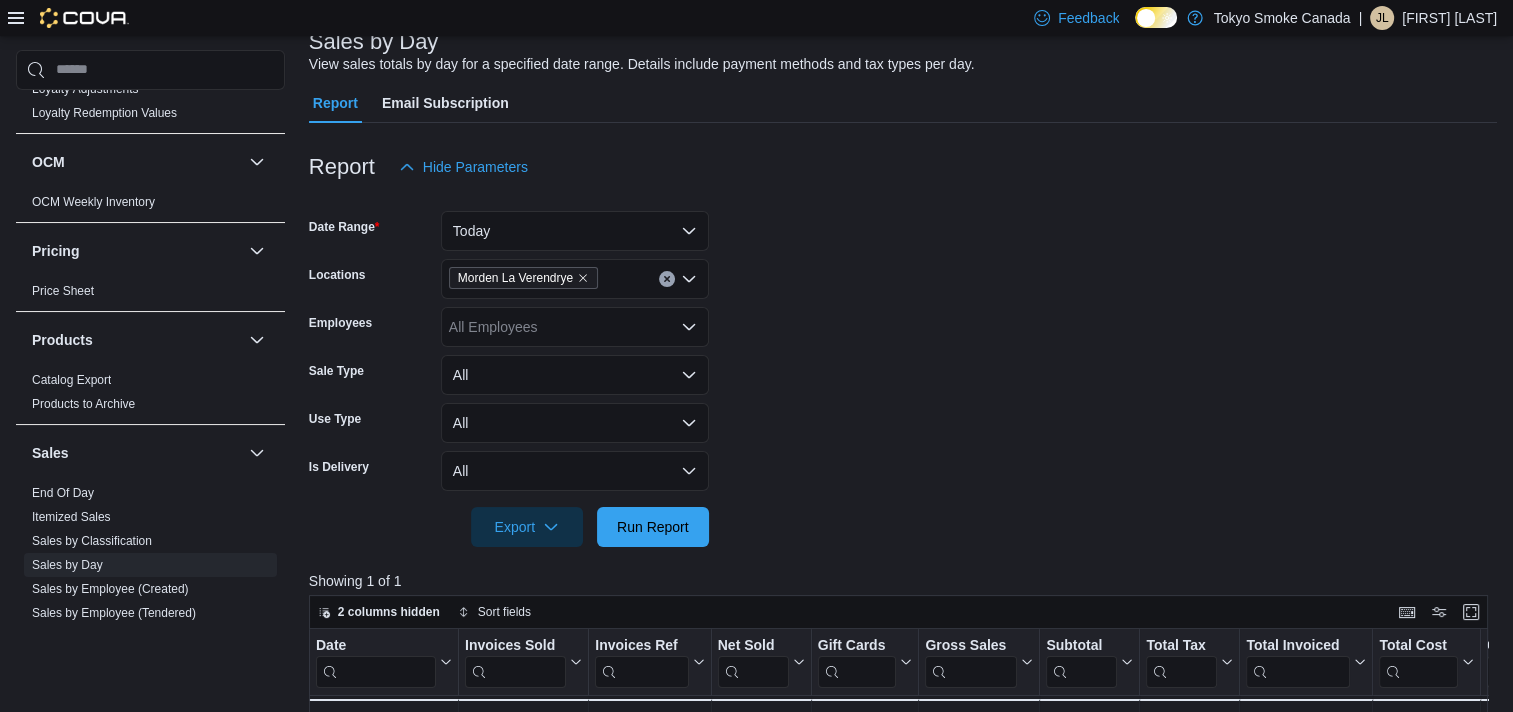 scroll, scrollTop: 0, scrollLeft: 0, axis: both 